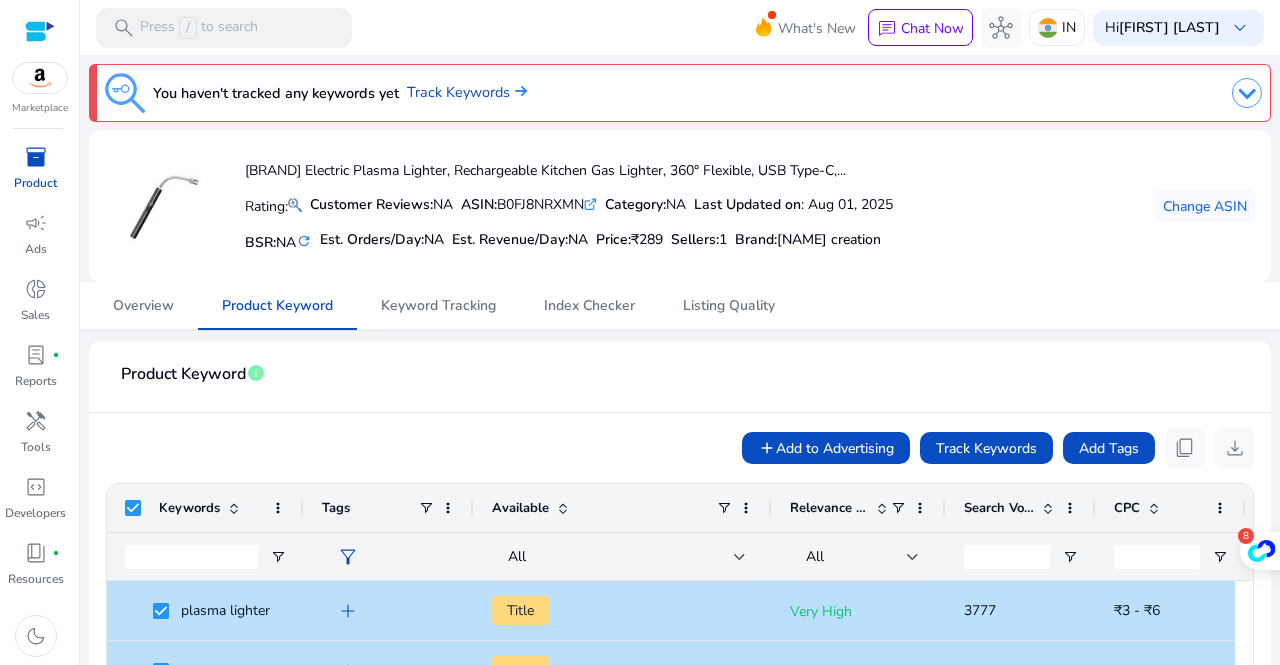 scroll, scrollTop: 0, scrollLeft: 0, axis: both 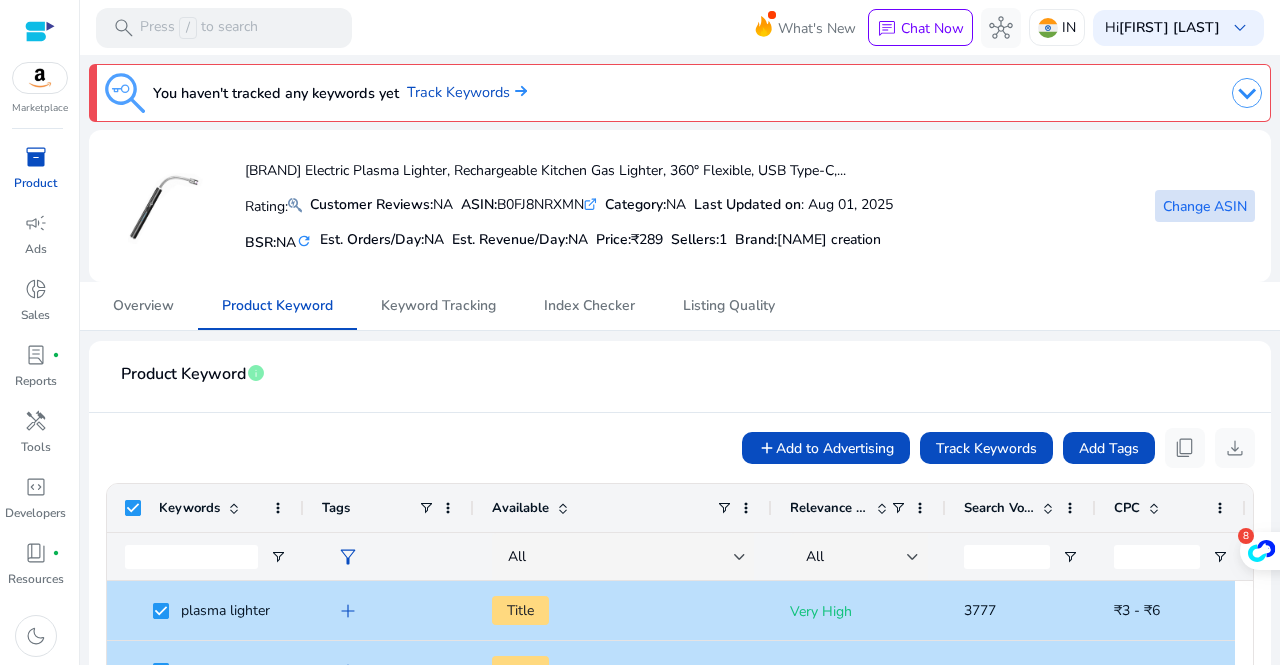 click on "Change ASIN" 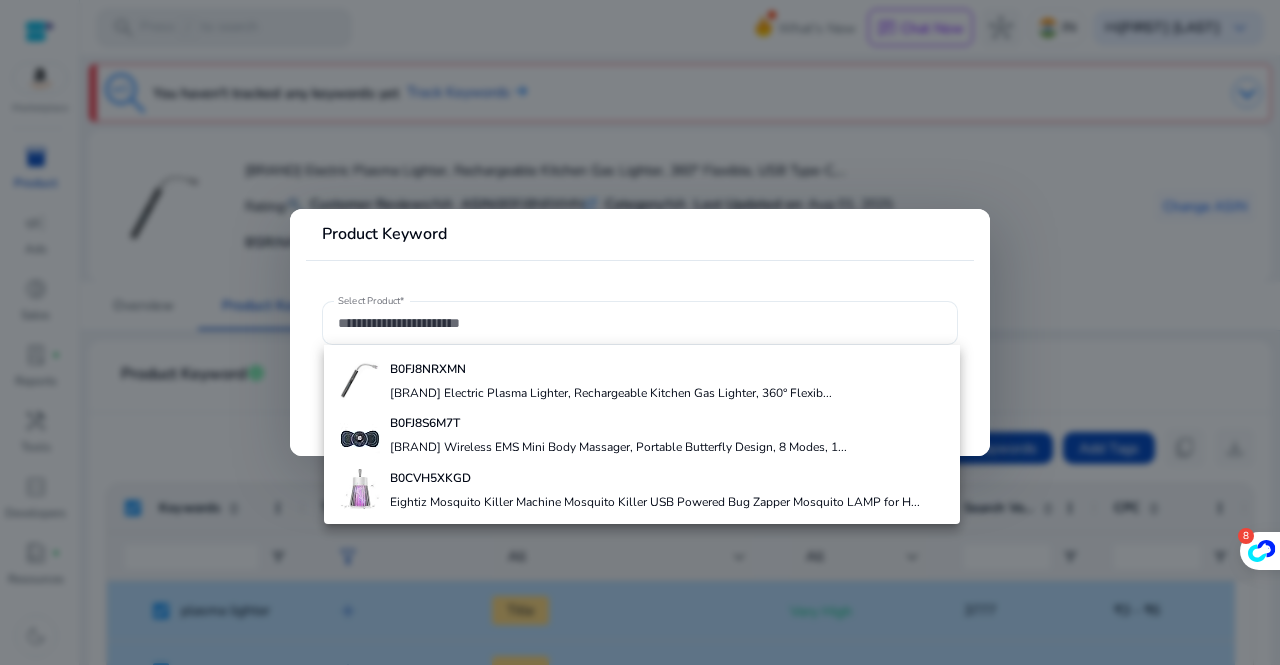 click 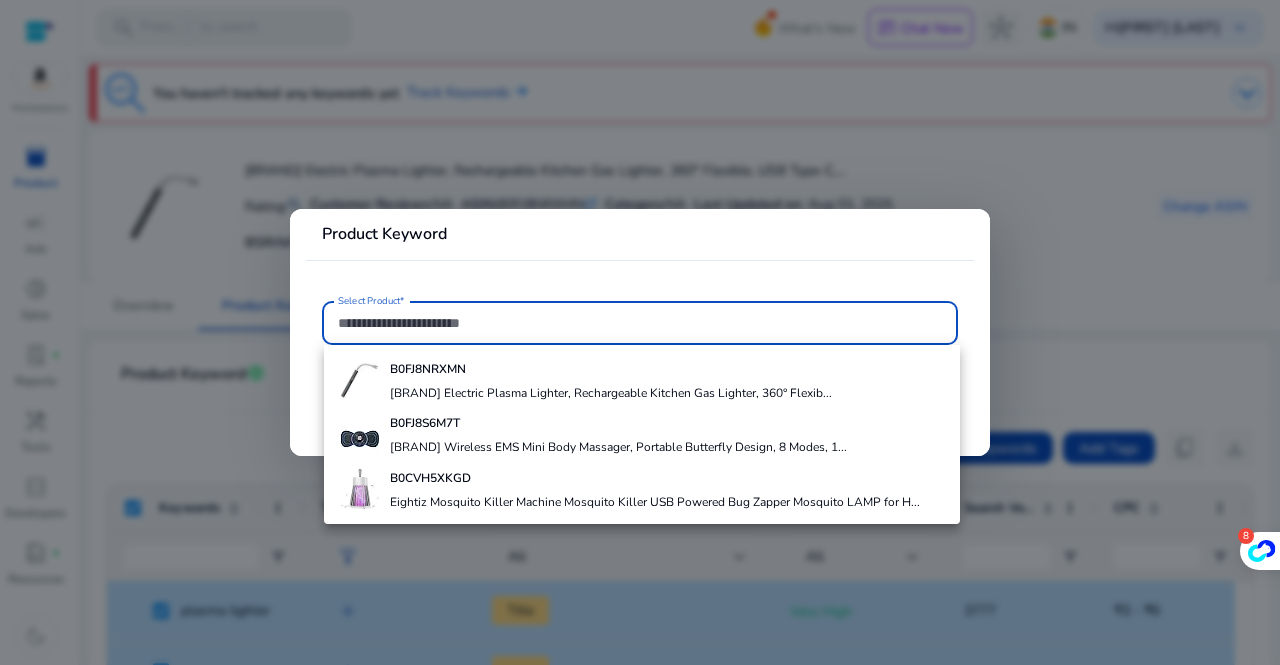 click on "Select Product*" at bounding box center [640, 323] 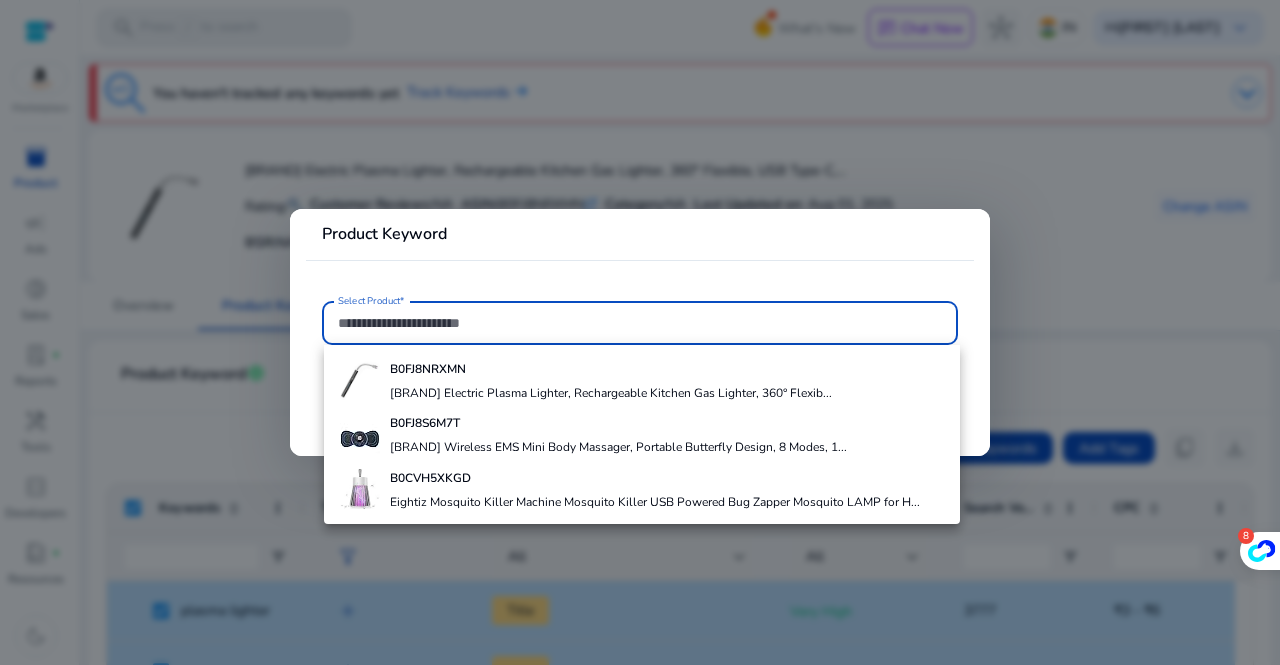 paste on "**********" 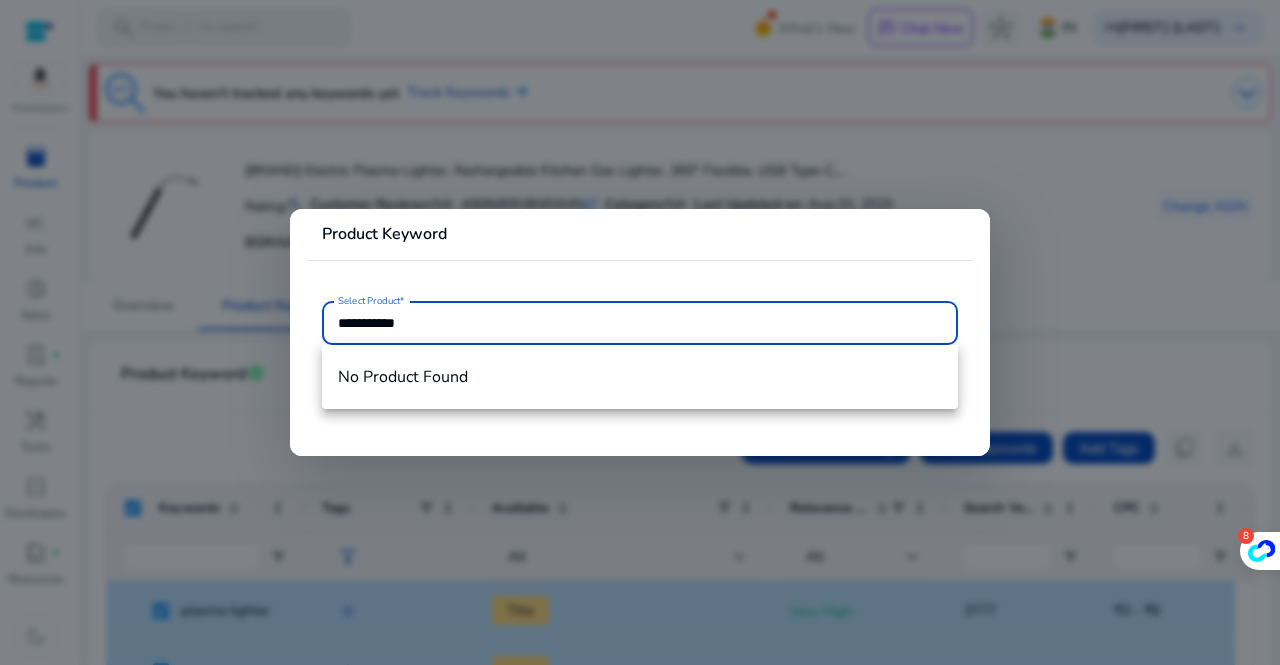 type on "**********" 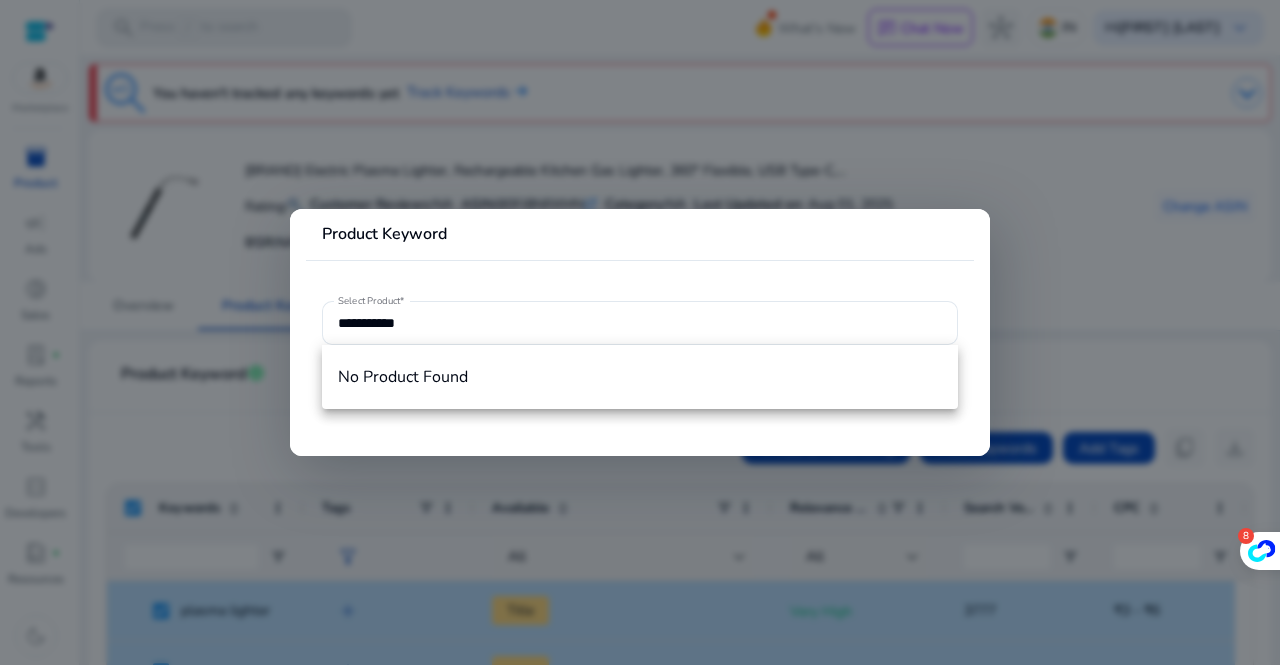 click at bounding box center (640, 332) 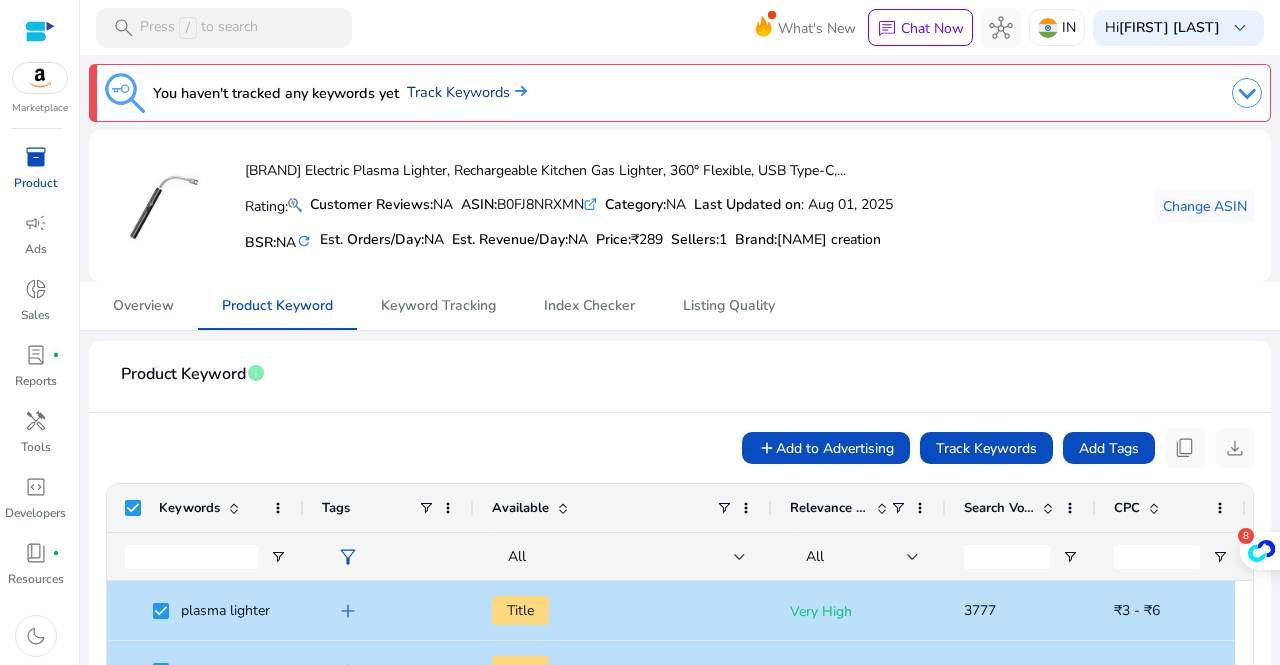 click on "Track Keywords" 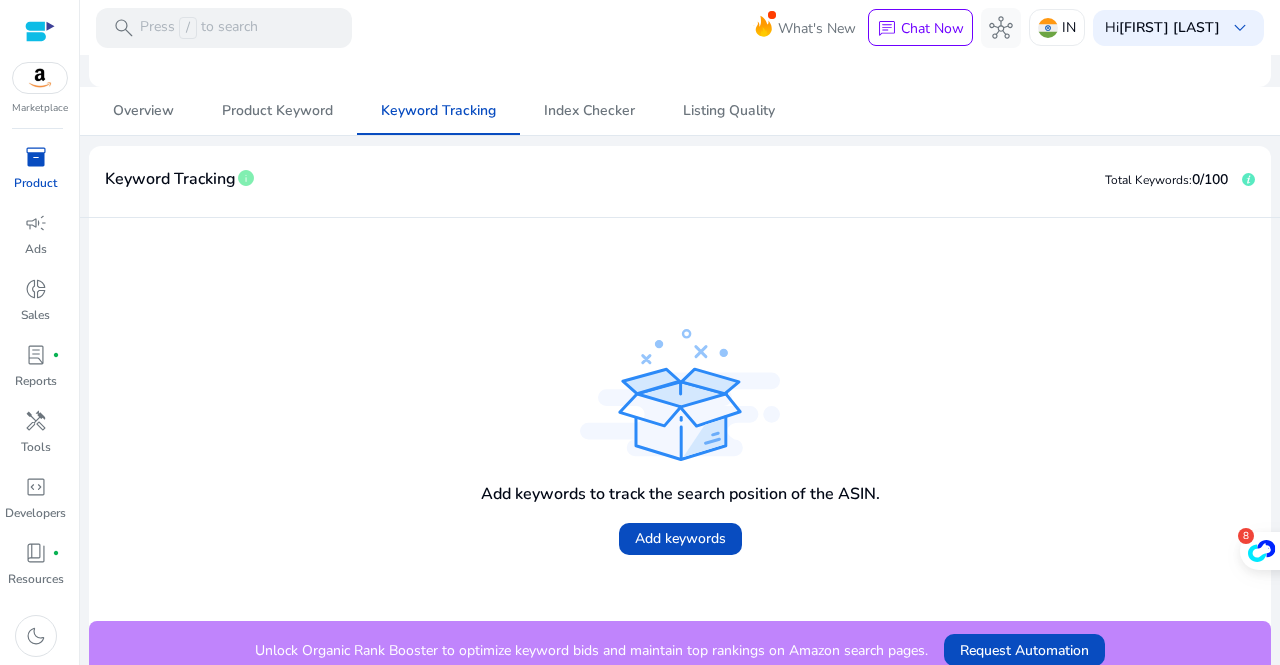 scroll, scrollTop: 208, scrollLeft: 0, axis: vertical 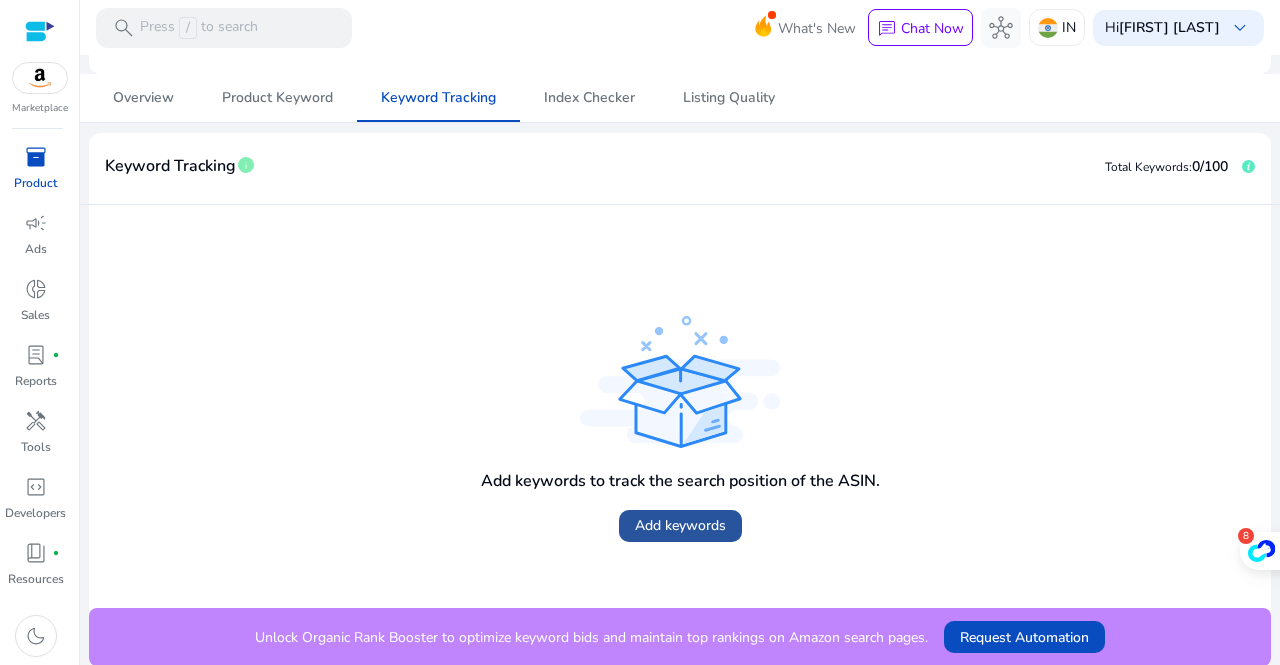 click on "Add keywords" at bounding box center (680, 525) 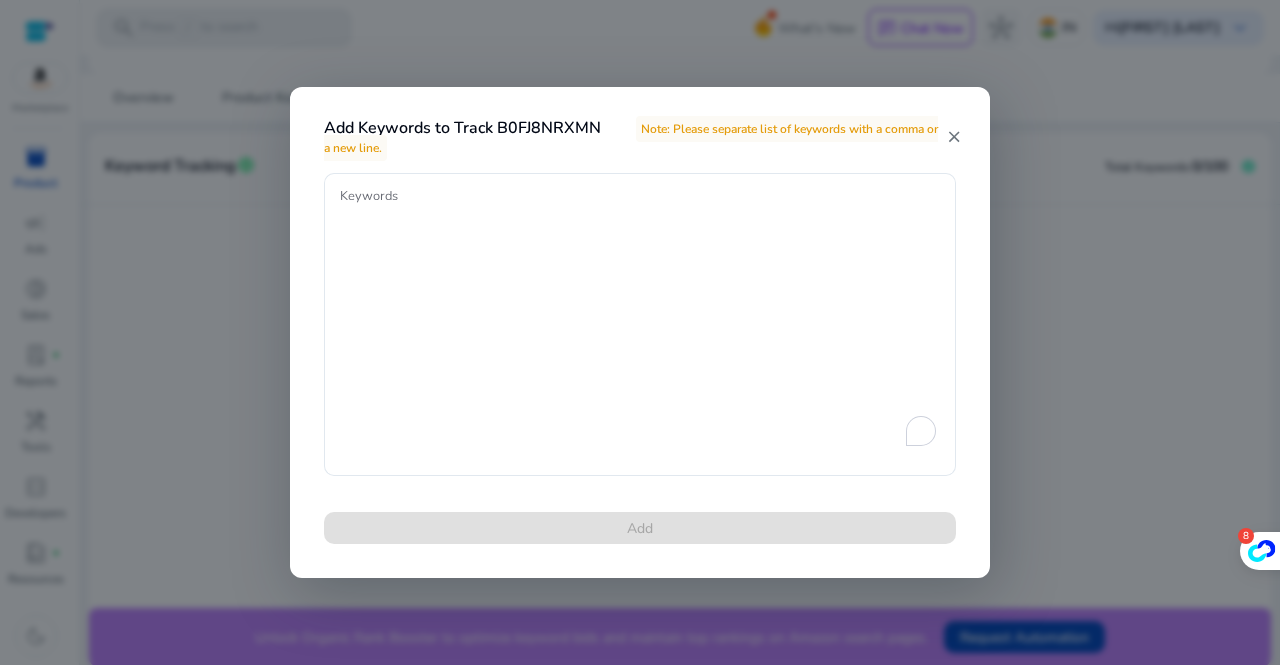 click on "close" at bounding box center (954, 137) 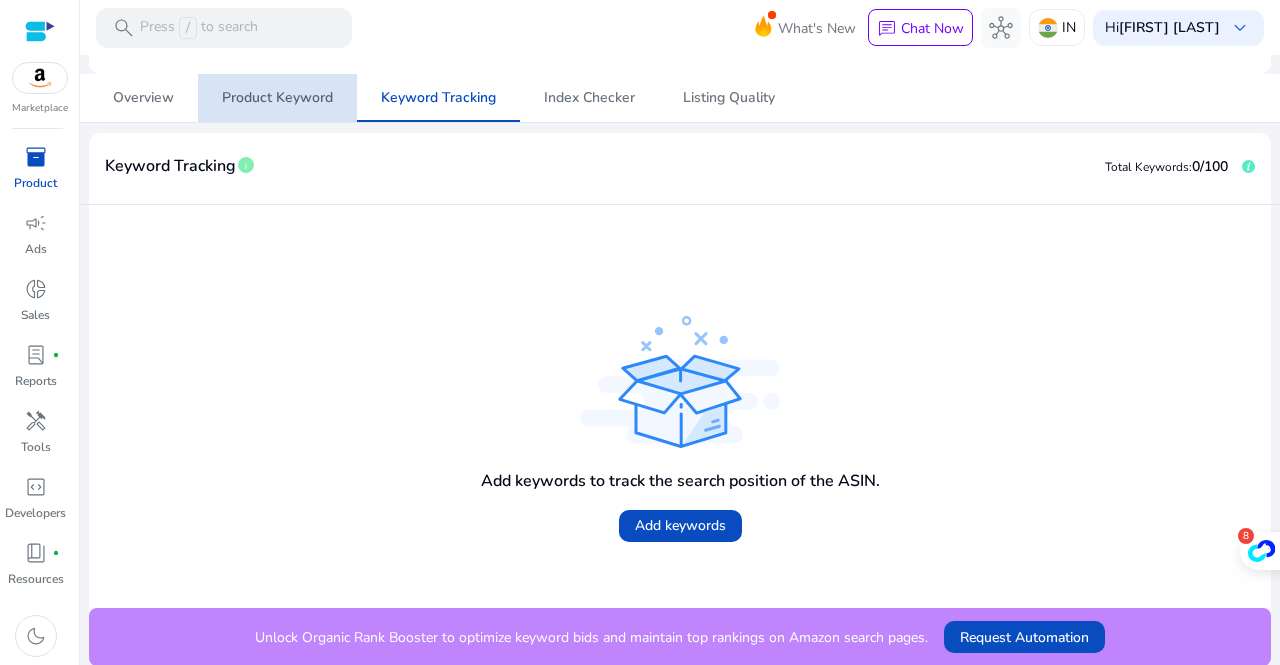 click on "Product Keyword" at bounding box center (277, 98) 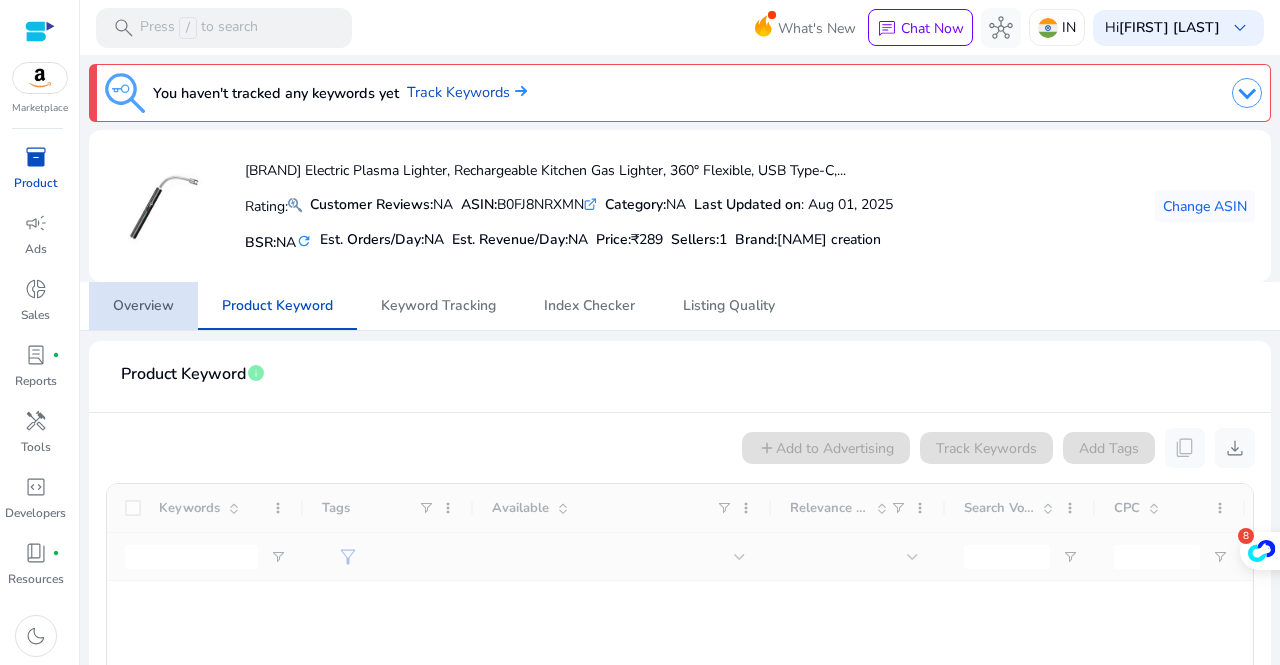 click on "Overview" at bounding box center [143, 306] 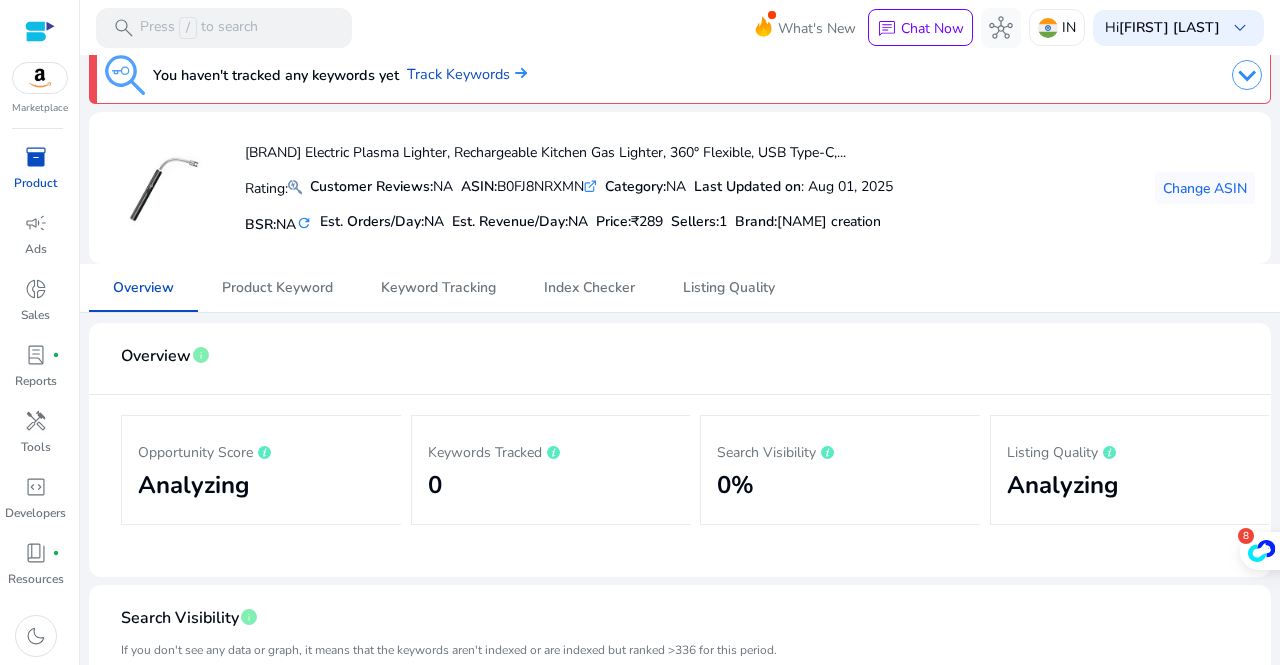 scroll, scrollTop: 0, scrollLeft: 0, axis: both 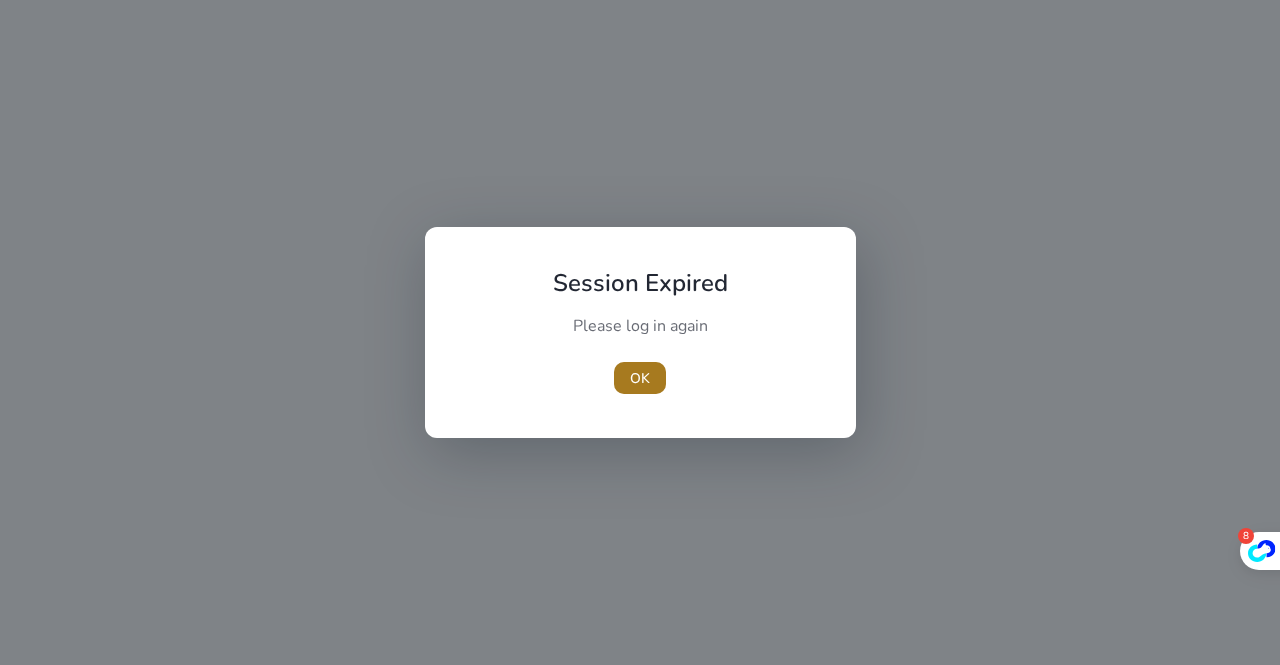 click on "OK" at bounding box center [640, 378] 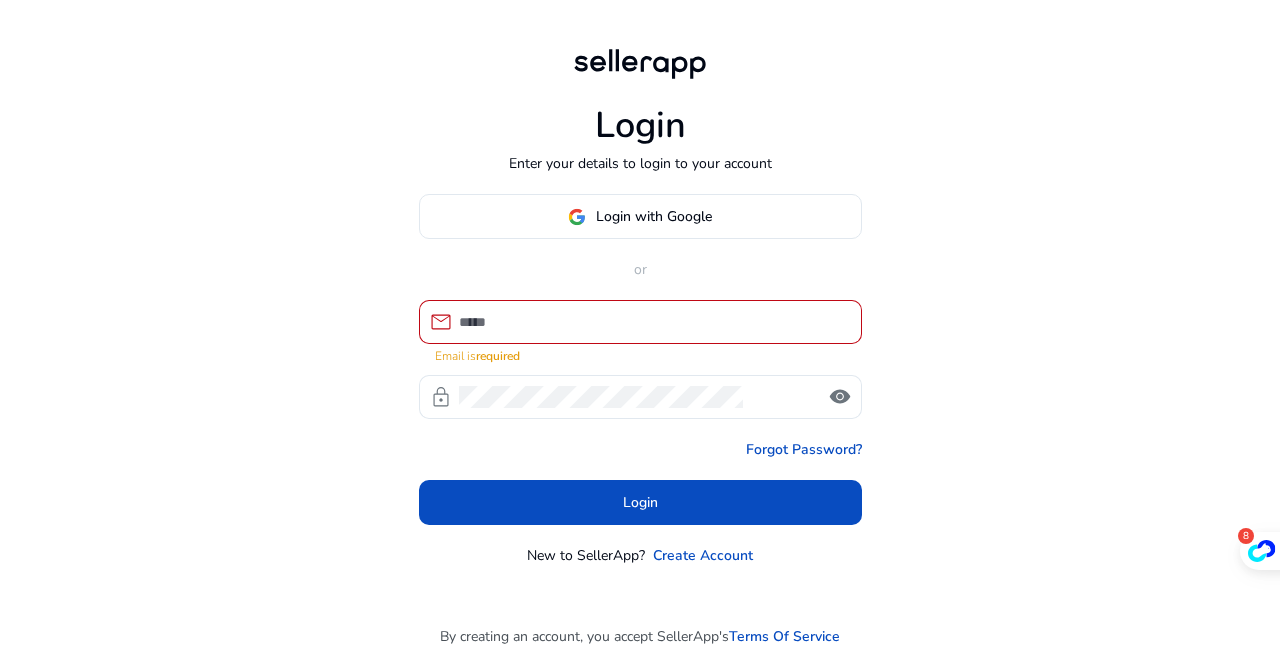 click on "Login with Google or mail Email is required lock visibility Forgot Password? Login New to SellerApp? Create Account" 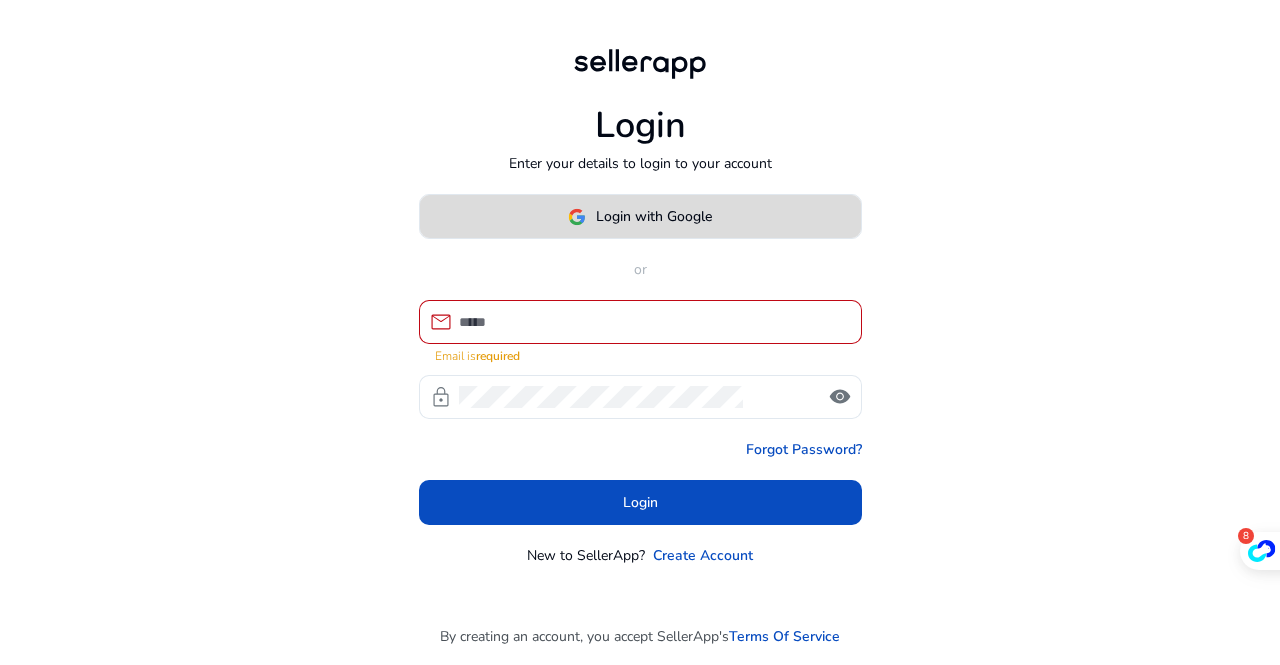 click on "Login with Google" 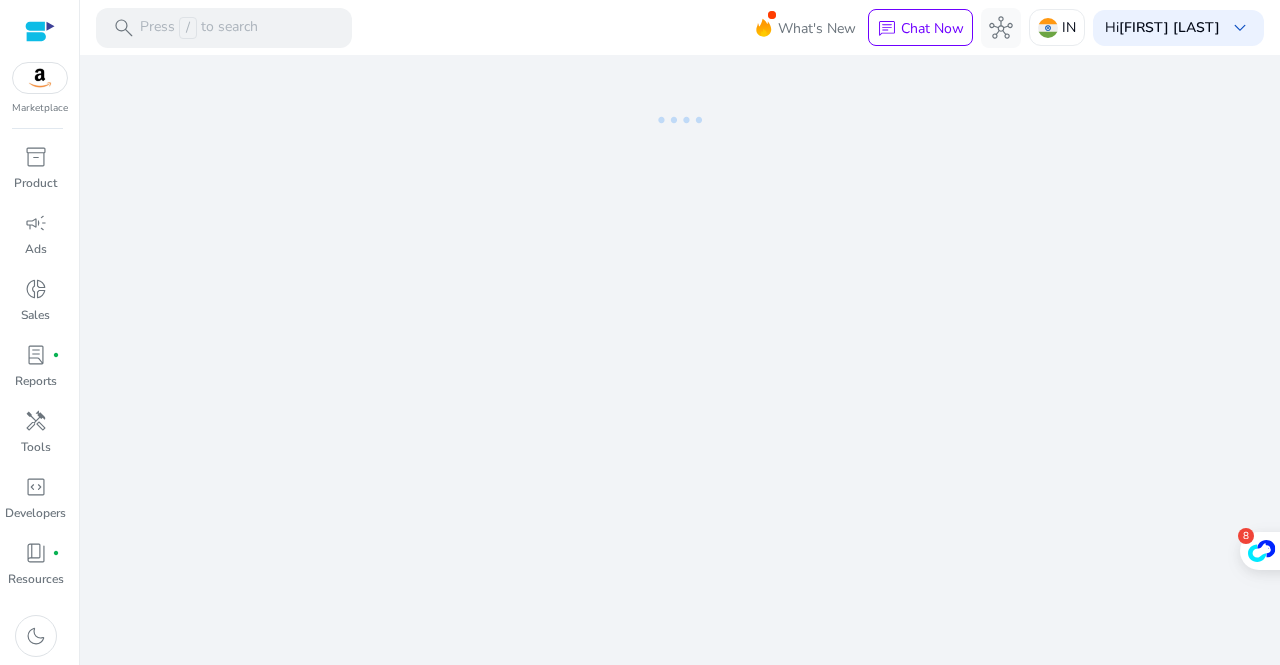 scroll, scrollTop: 0, scrollLeft: 0, axis: both 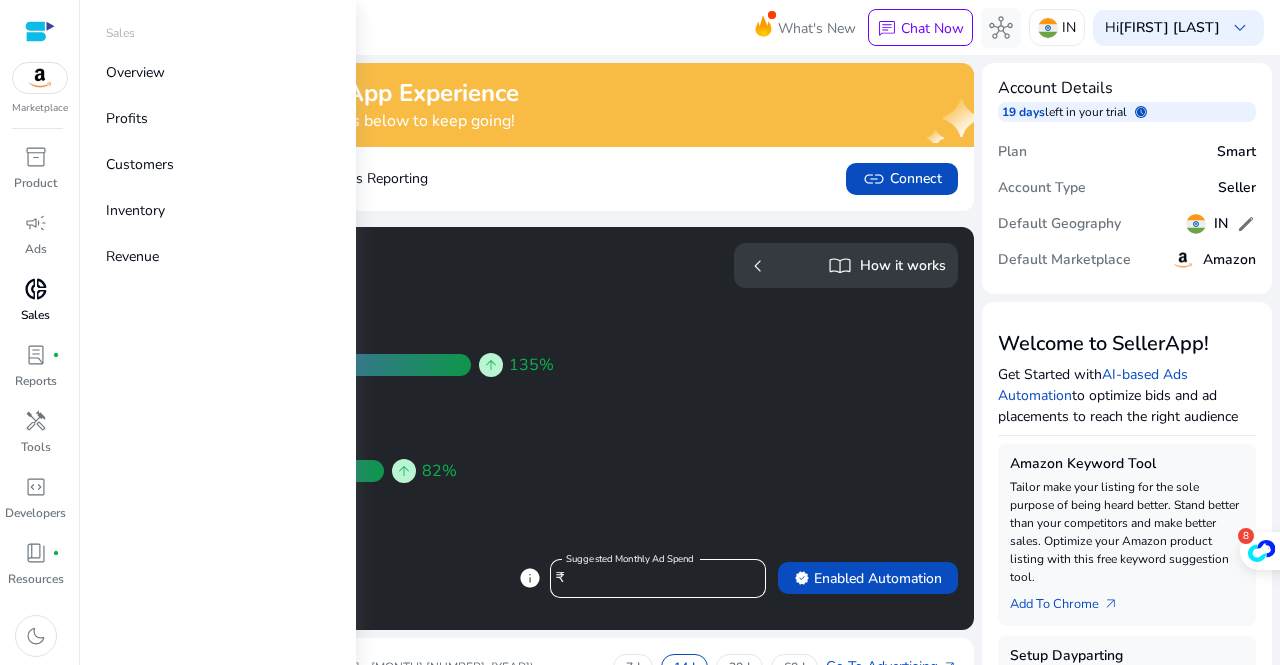 click on "donut_small" at bounding box center (36, 289) 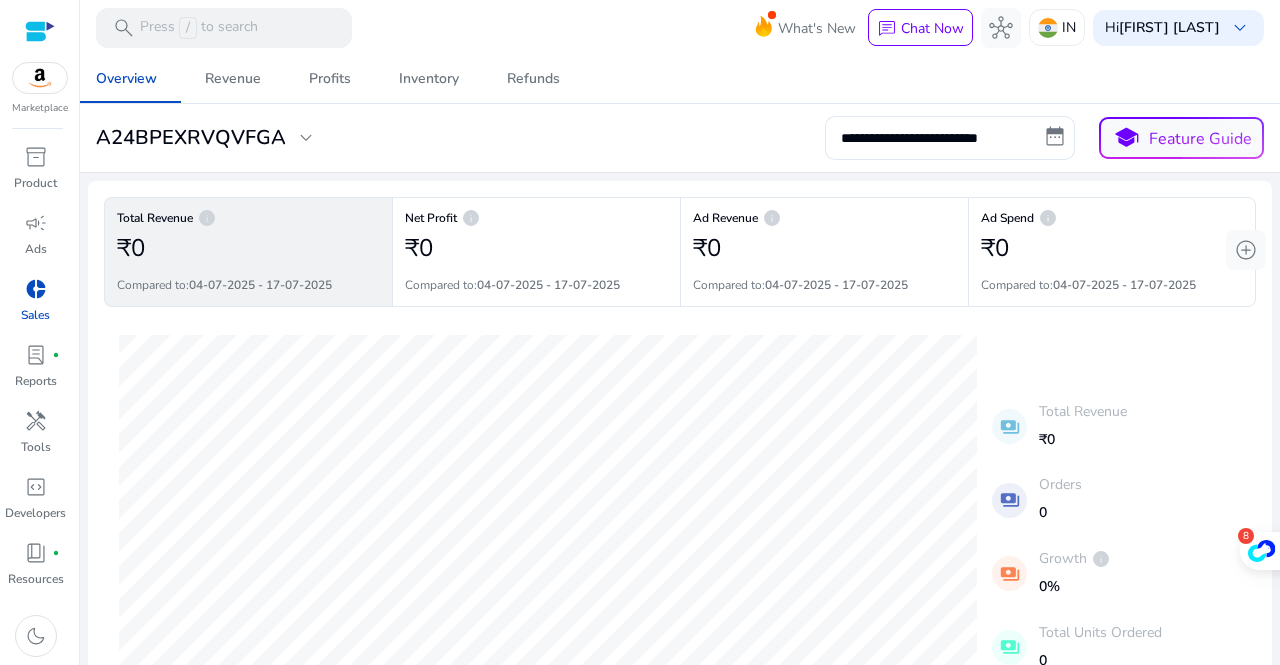 scroll, scrollTop: 0, scrollLeft: 0, axis: both 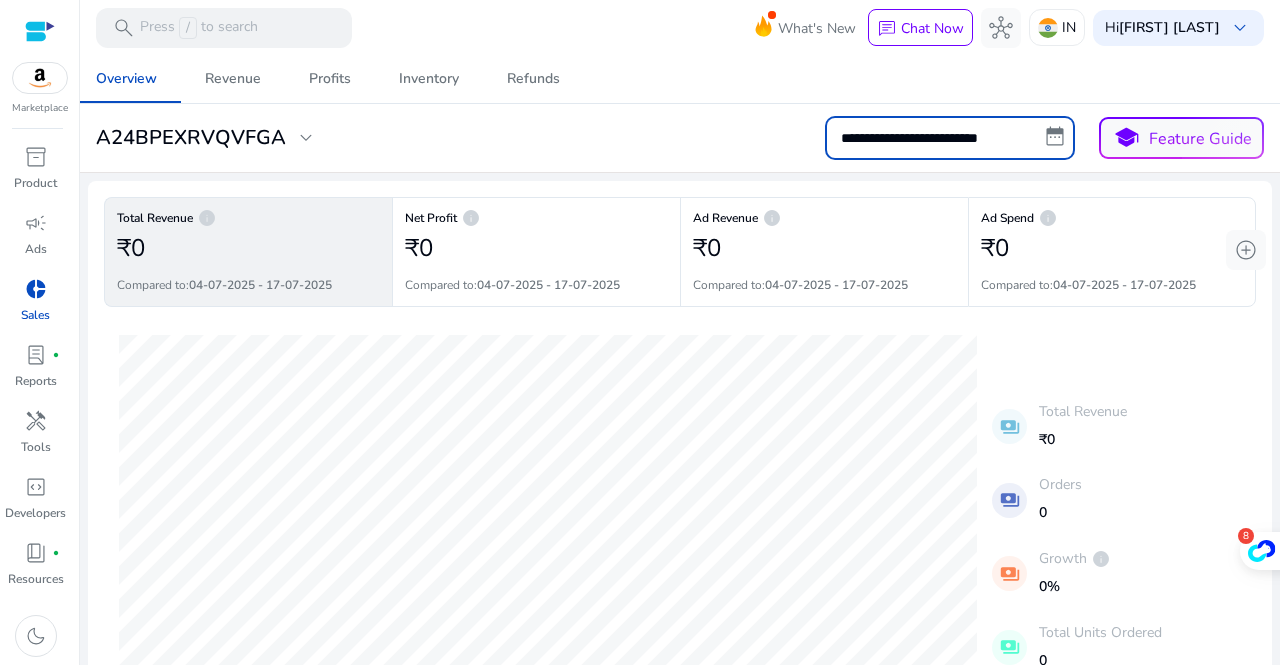 click on "**********" at bounding box center (950, 138) 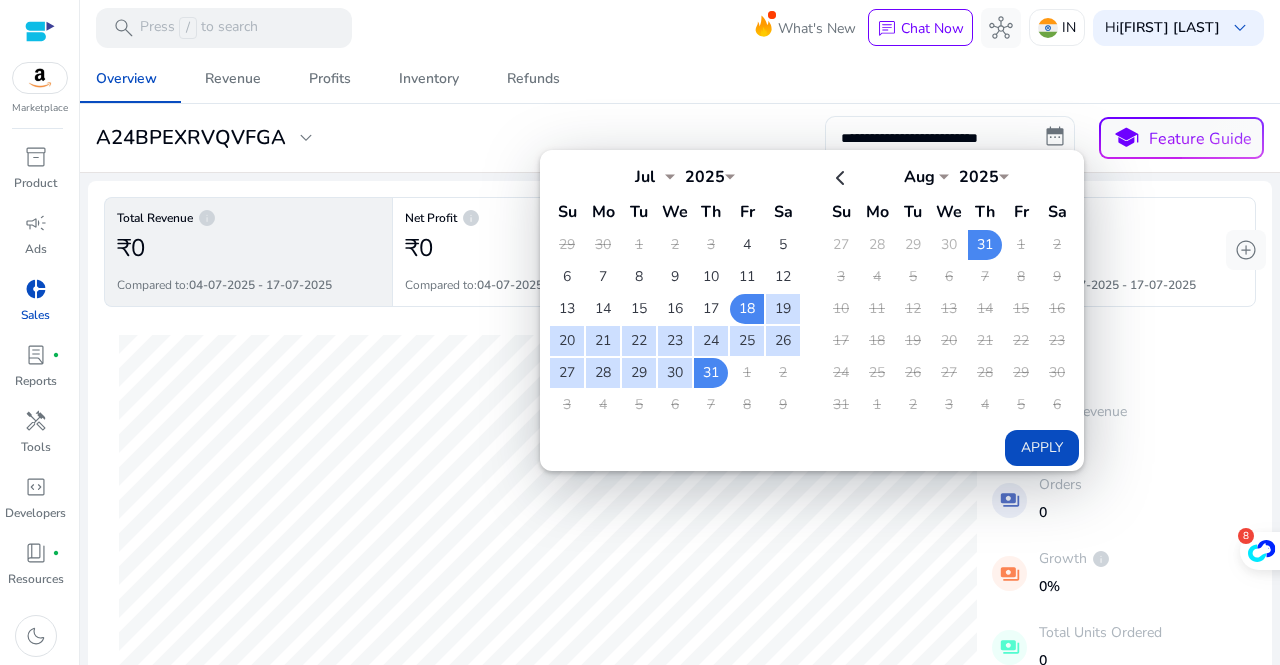 click on "1" 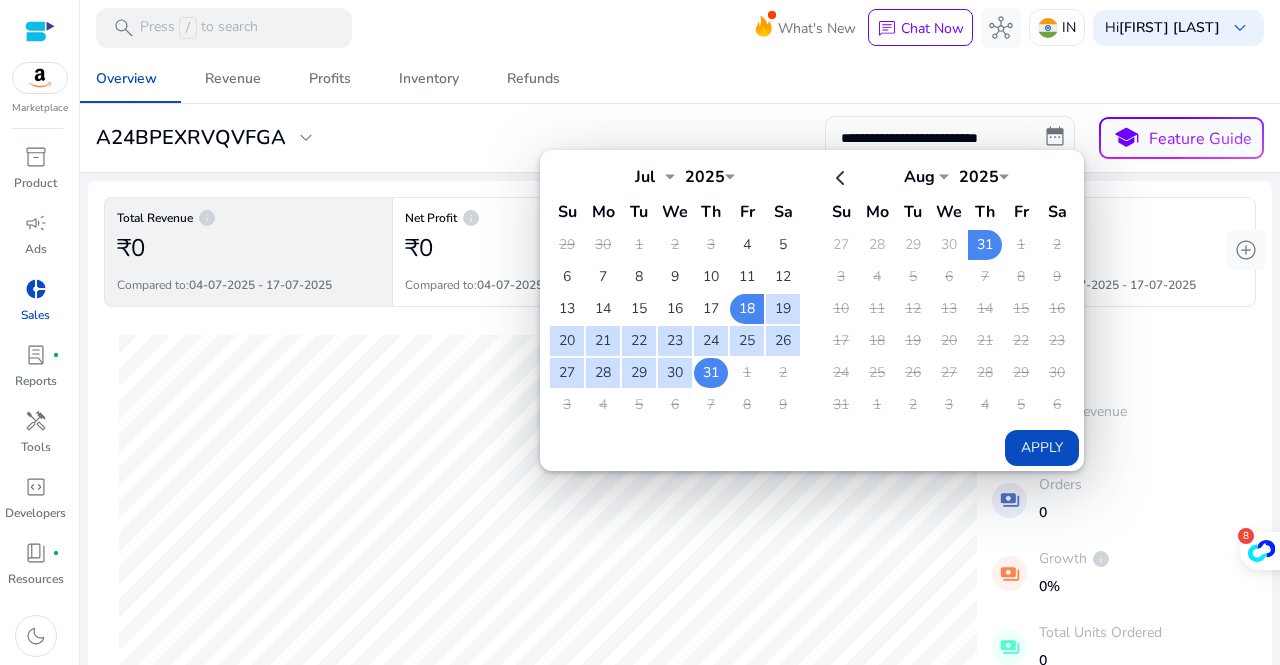 click on "31" 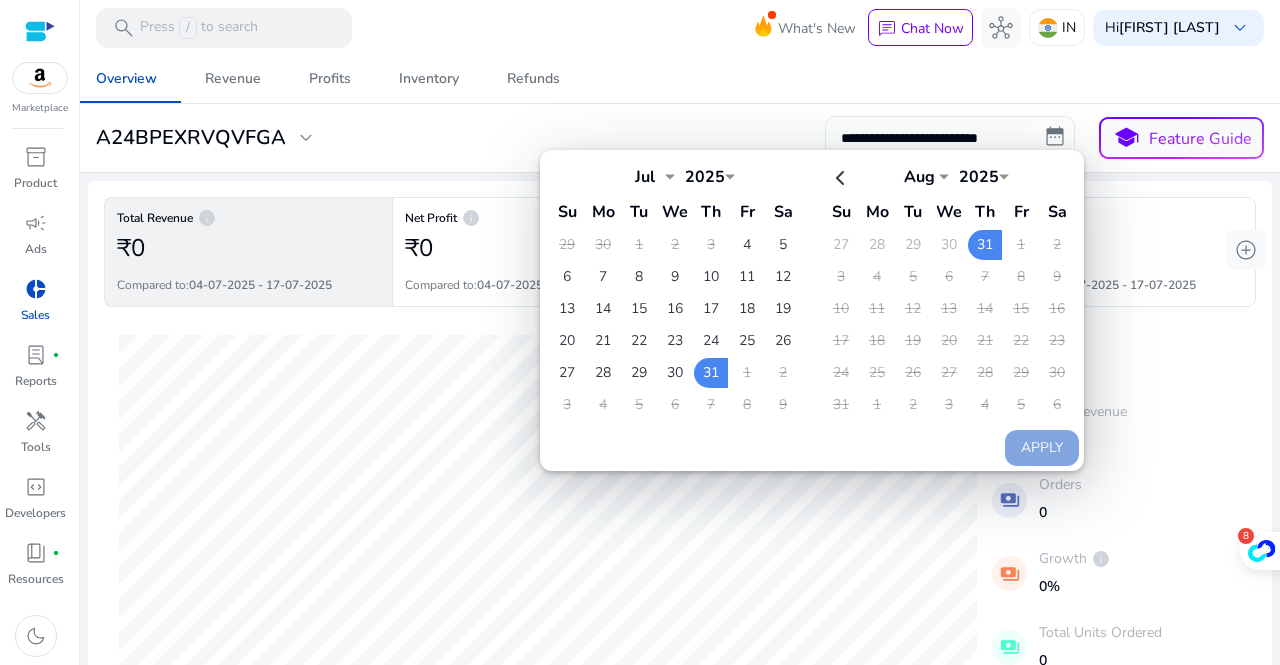 click on "1" 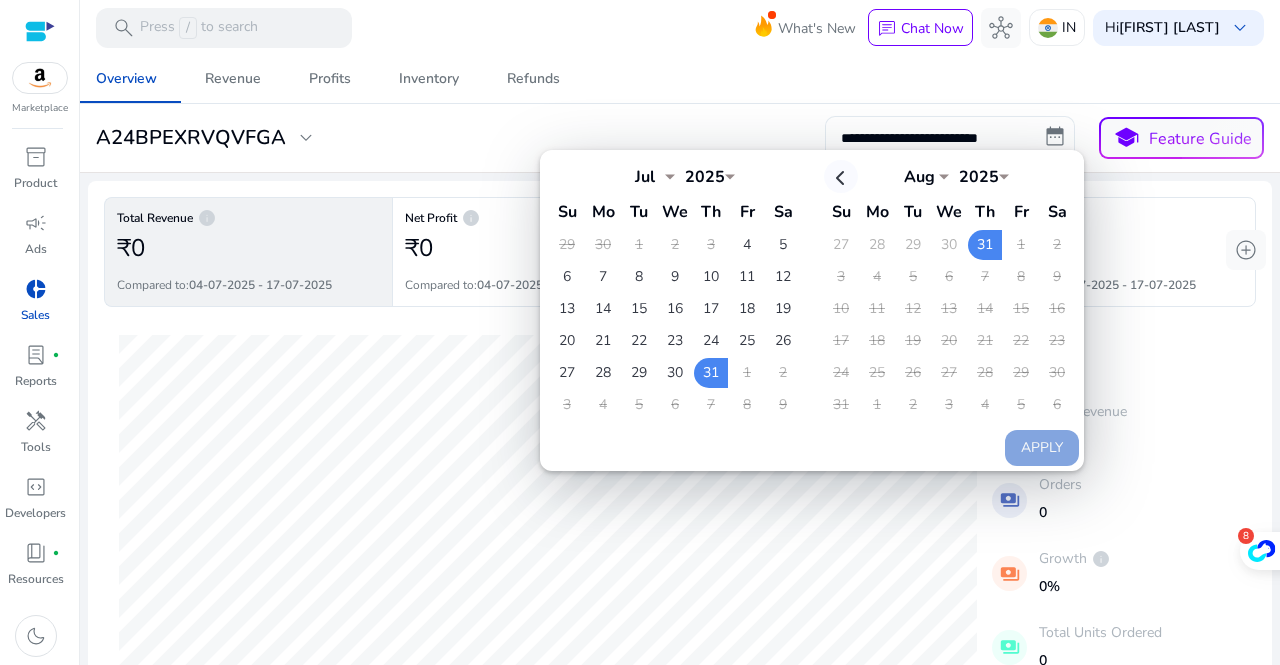 click 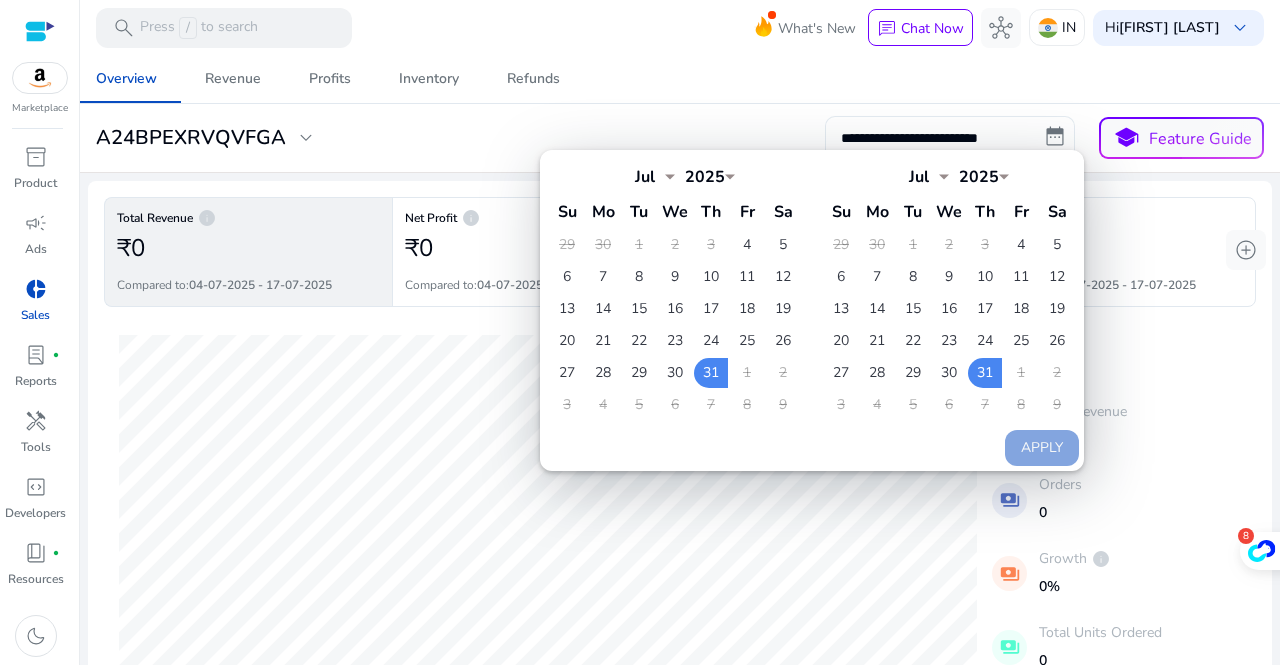 click on "*** *** *** *** *** *** *** *** *** *** *** ***" 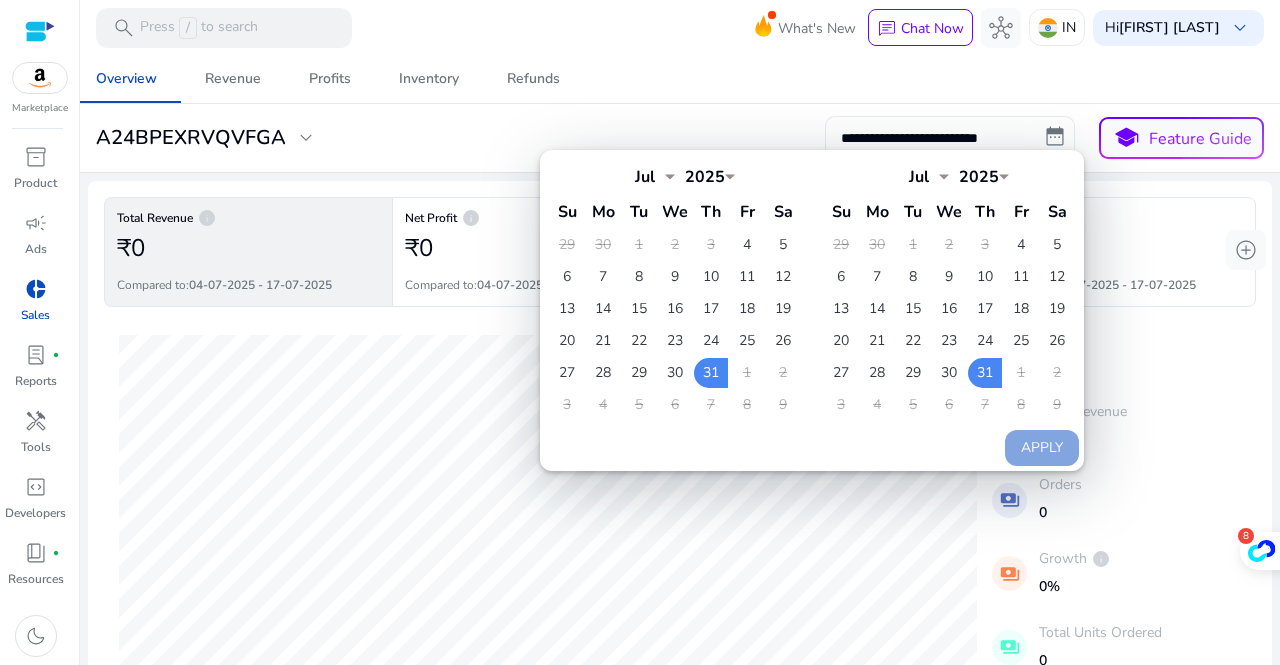 click on "Apply" 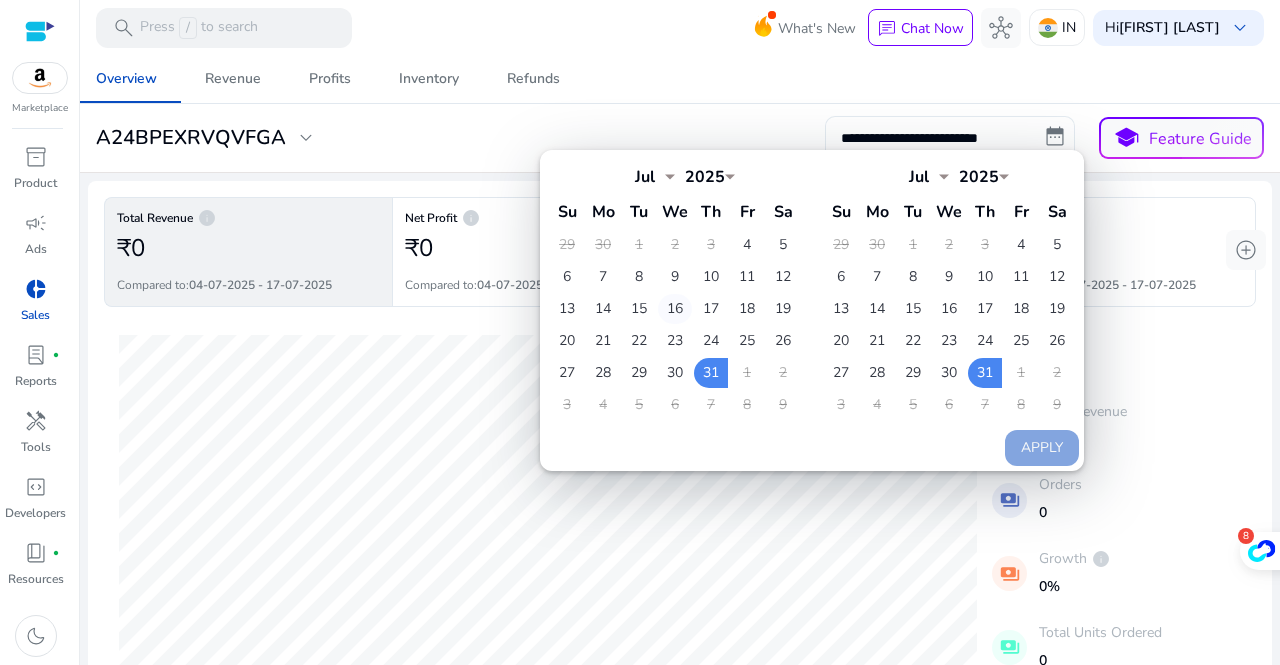 click on "16" 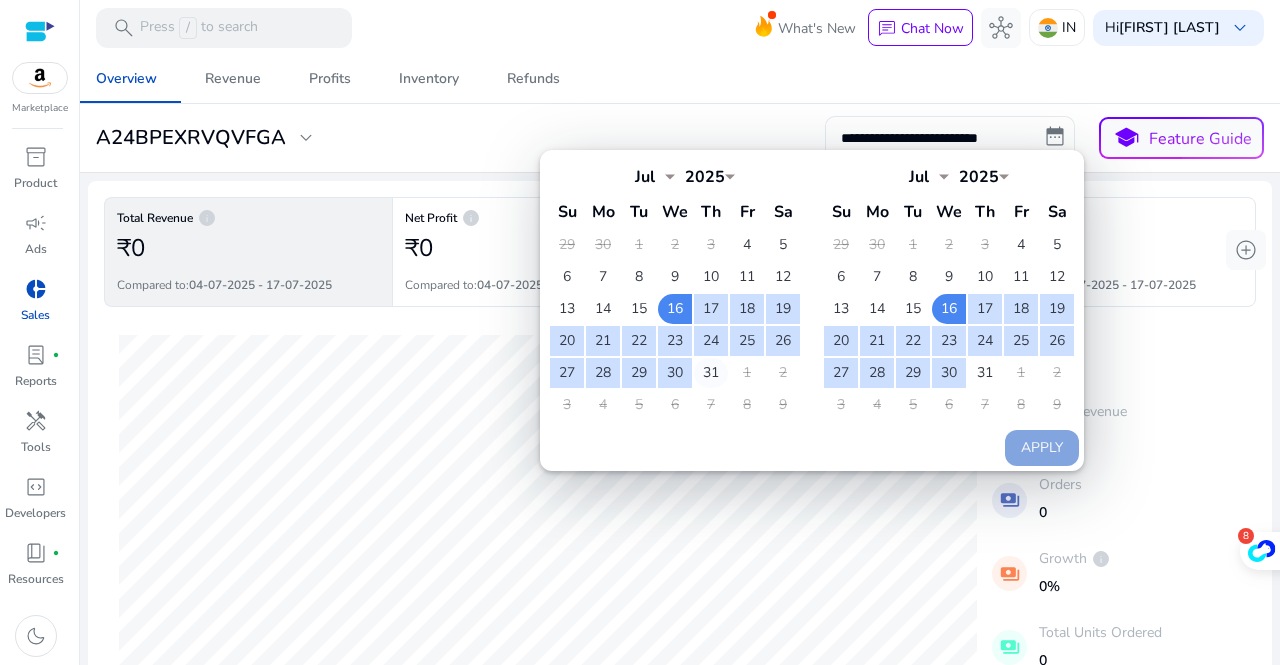 click on "31" 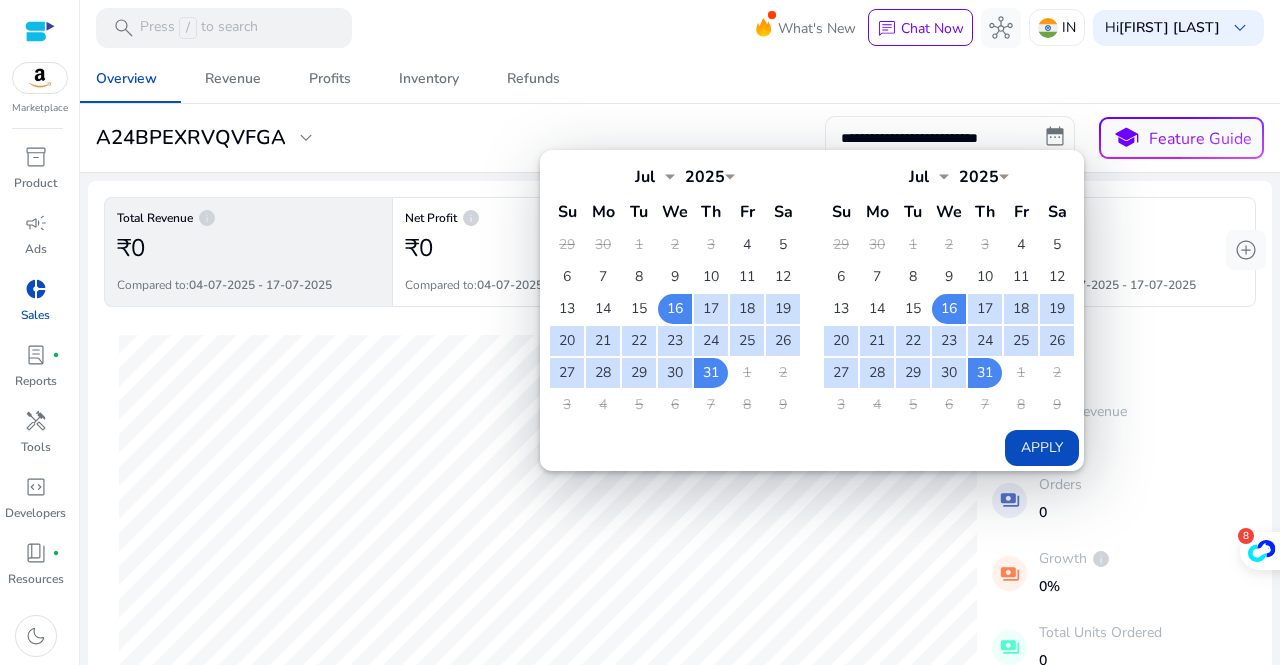 click on "Apply" 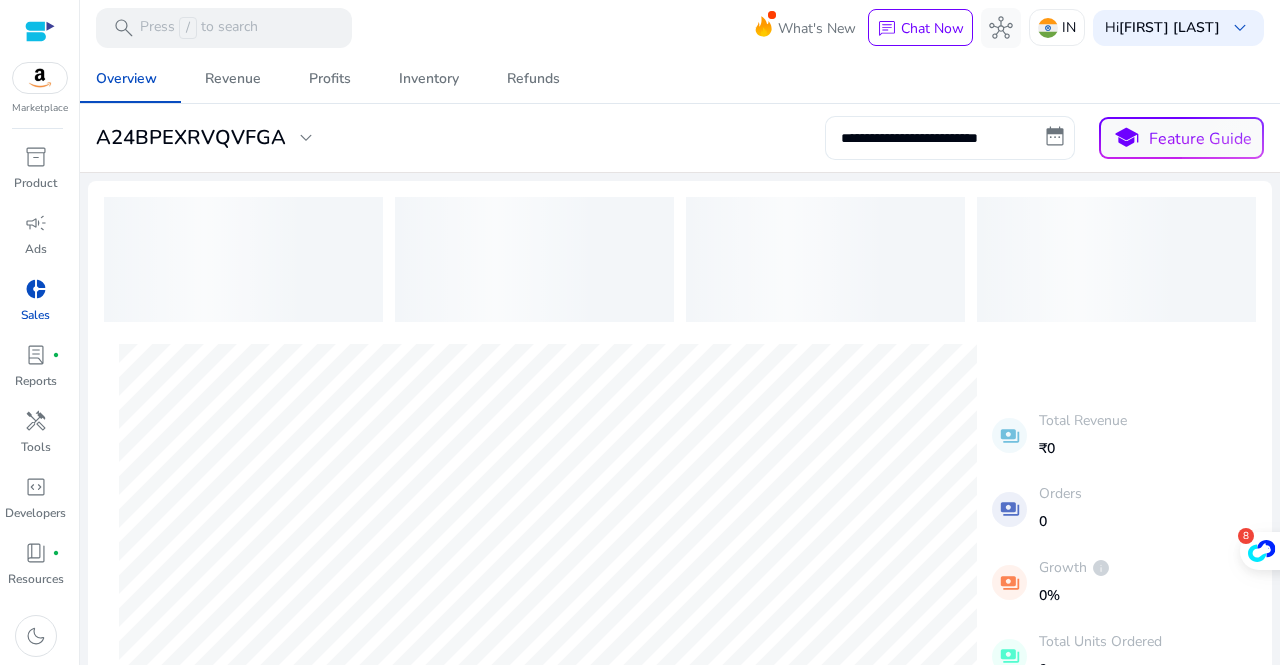 type on "**********" 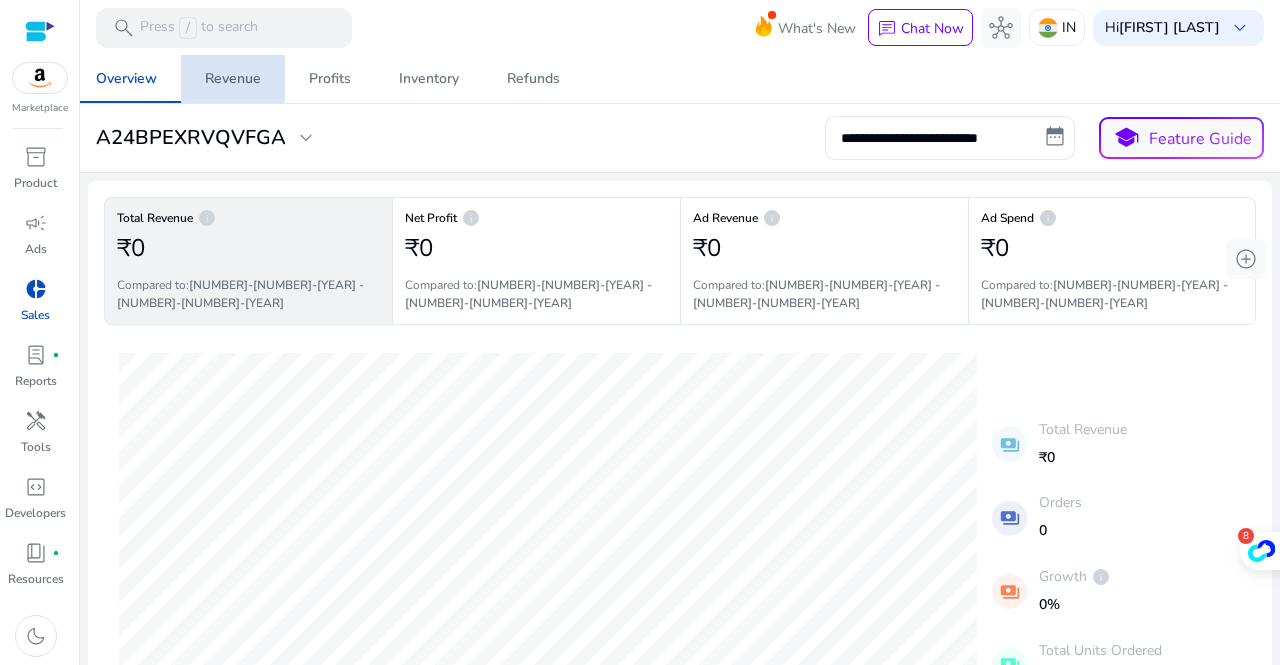 click on "Revenue" at bounding box center [233, 79] 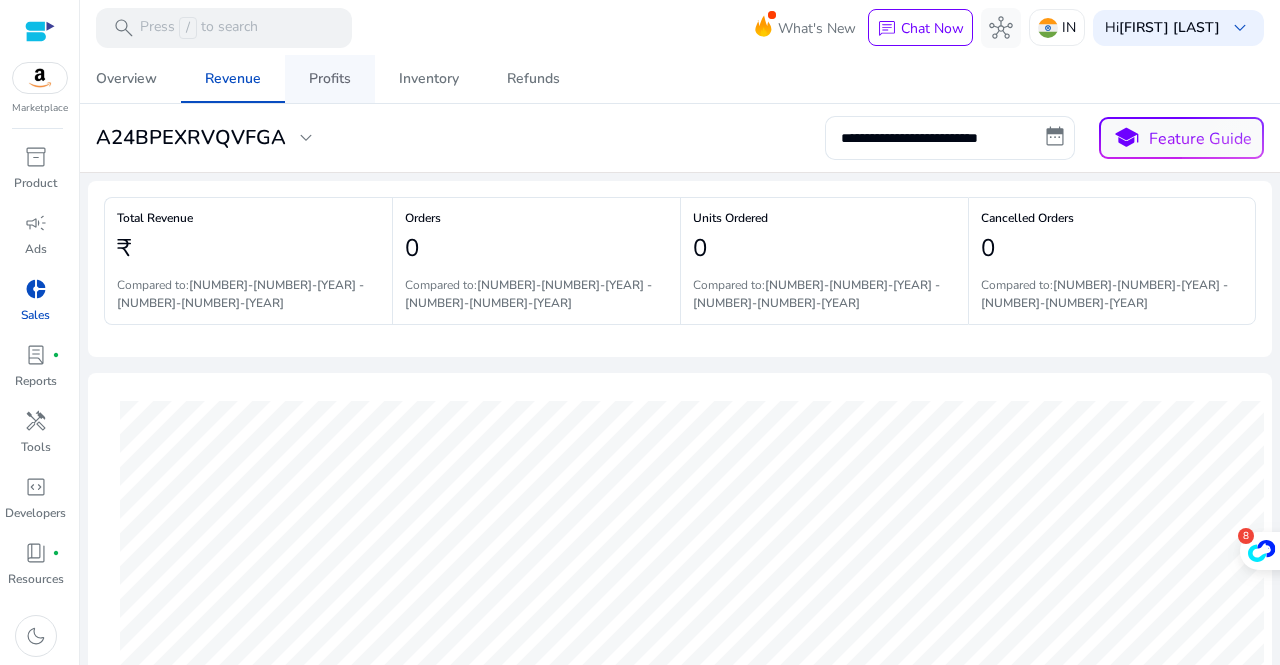click on "Profits" at bounding box center [330, 79] 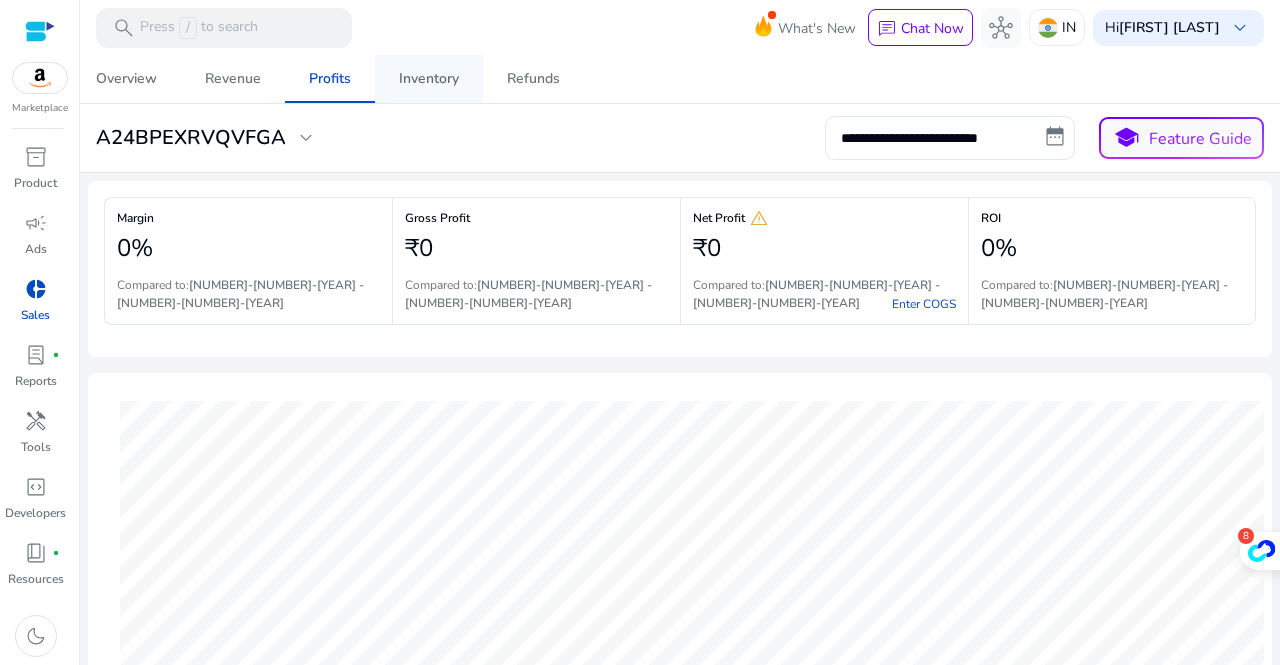 click on "Inventory" at bounding box center [429, 79] 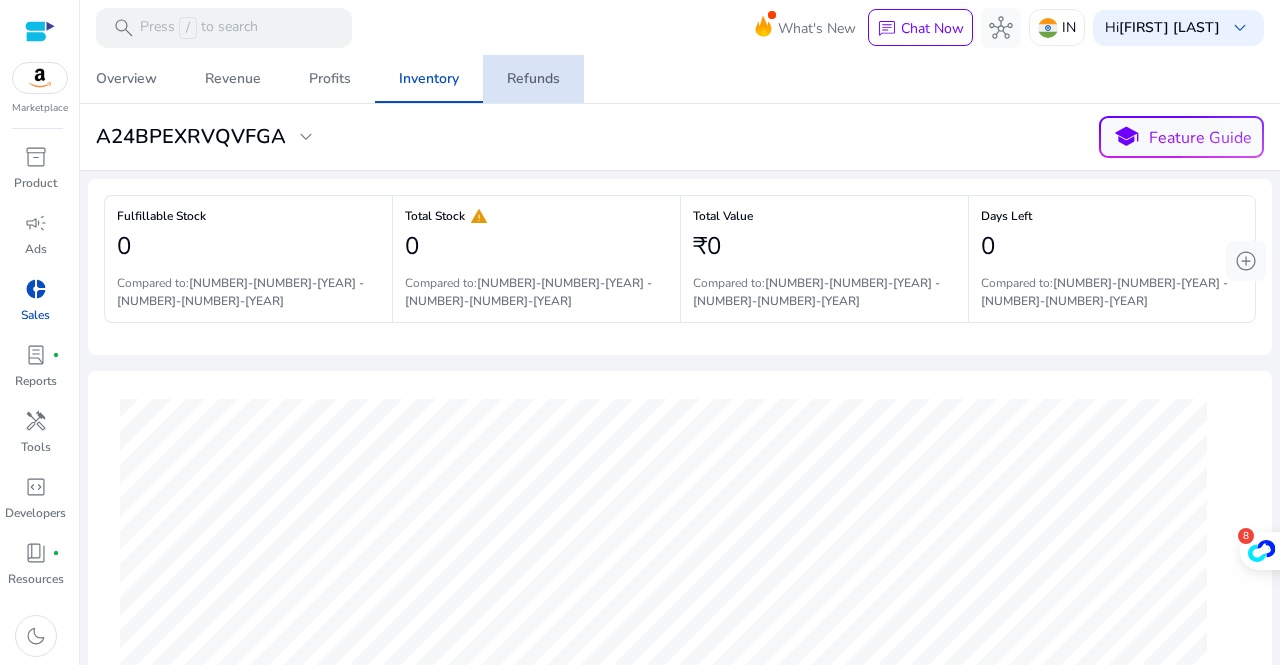 click on "Refunds" at bounding box center [533, 79] 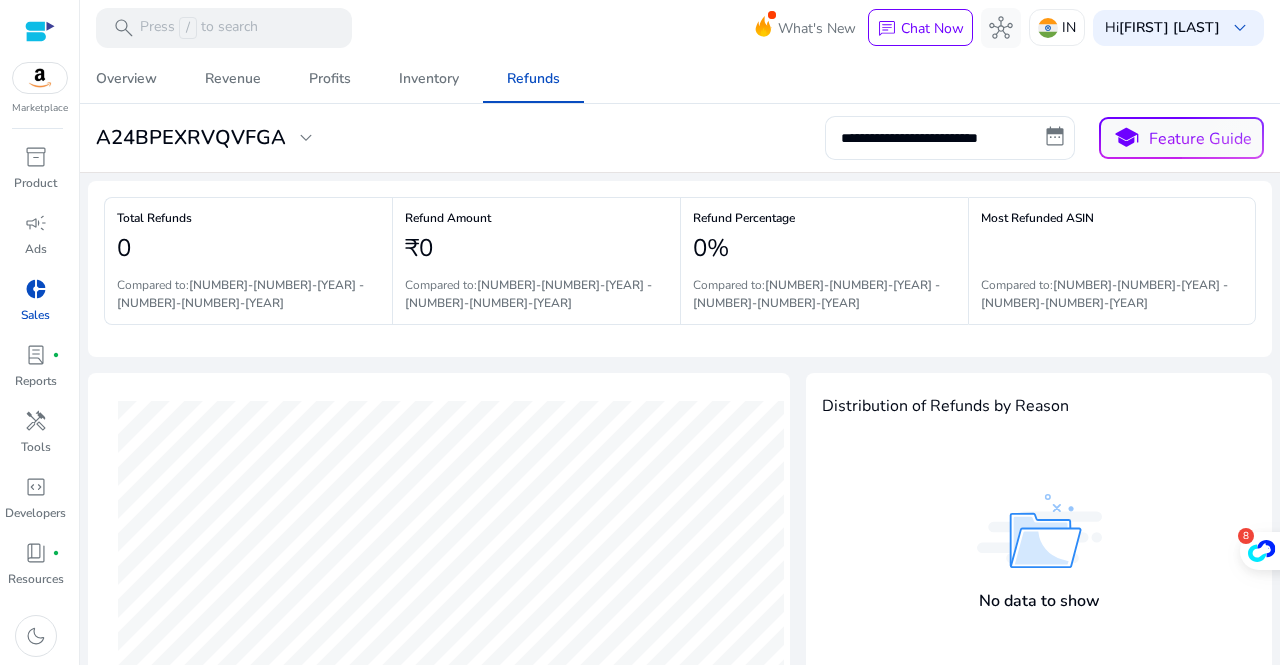 click on "**********" 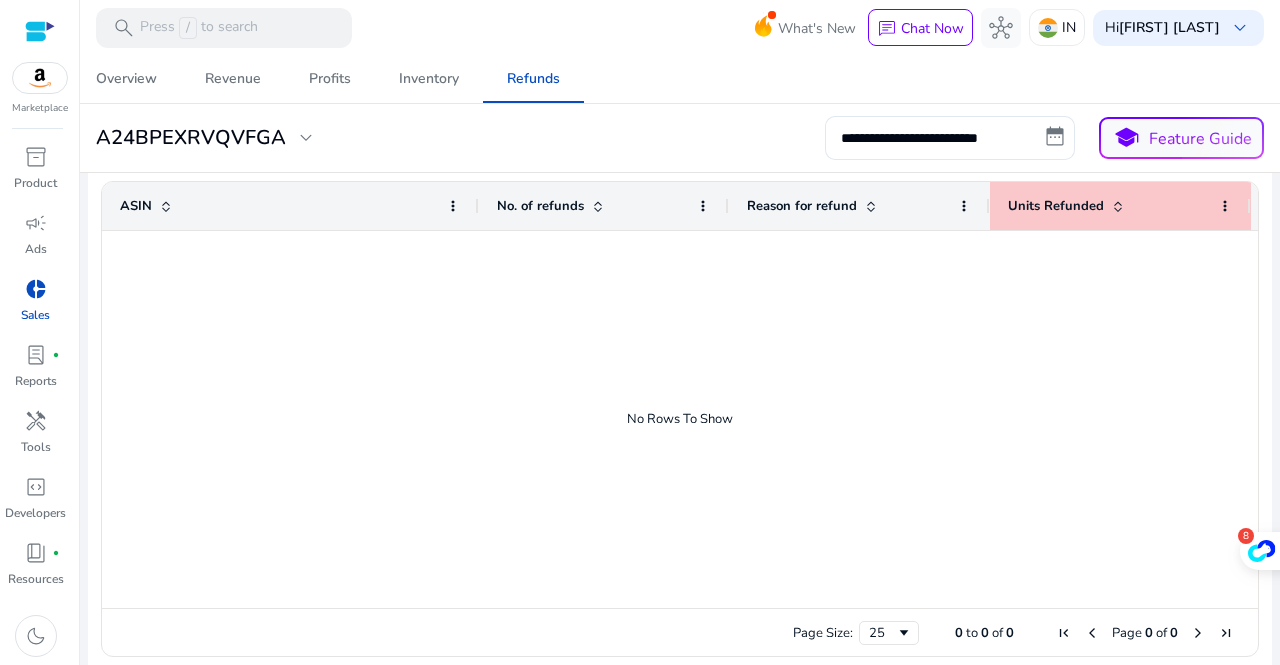scroll, scrollTop: 0, scrollLeft: 0, axis: both 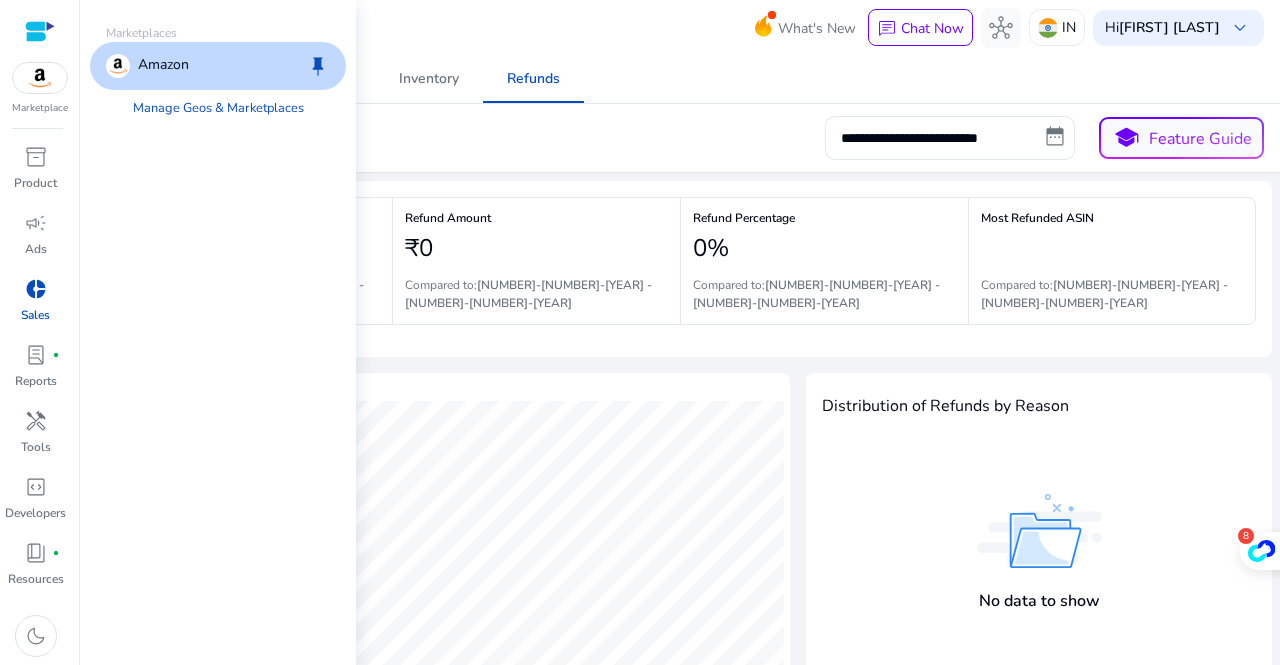 click at bounding box center (40, 78) 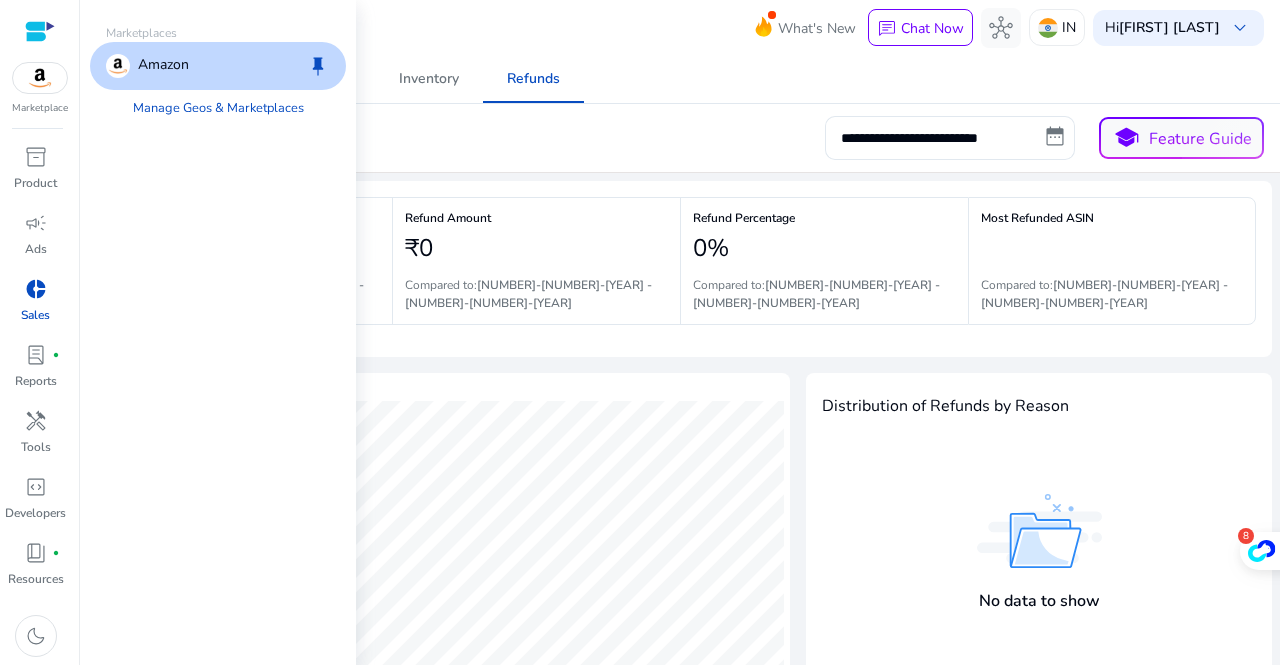 click on "Amazon" at bounding box center (163, 66) 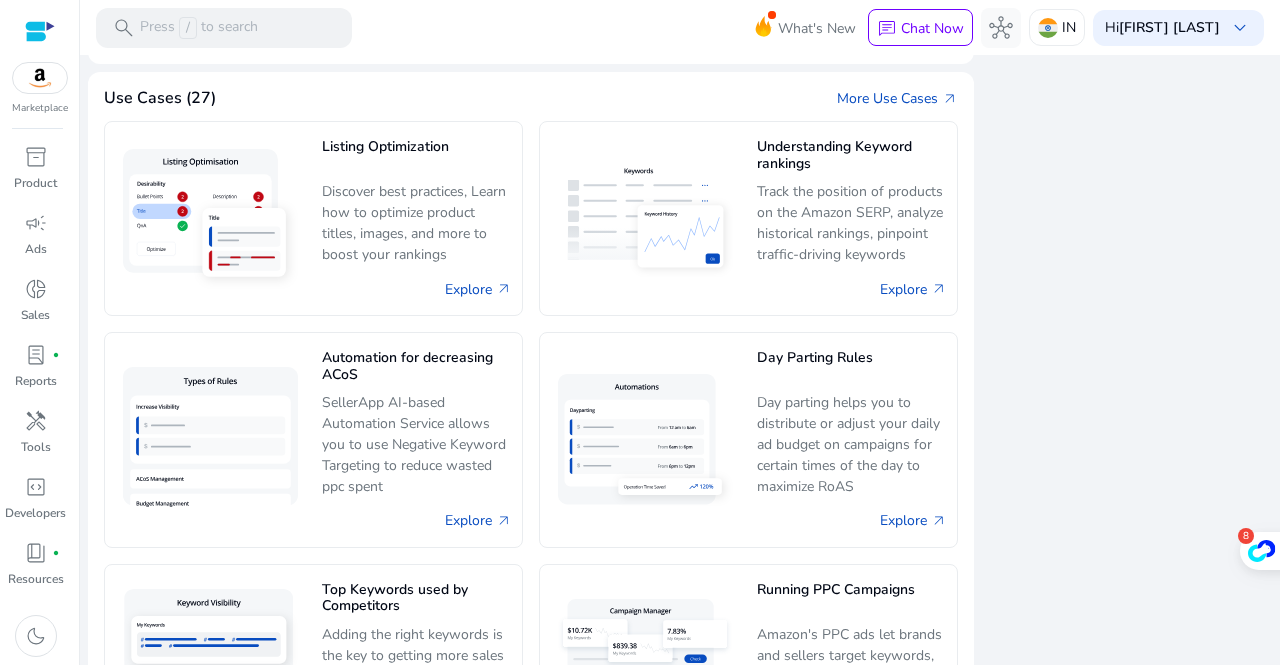 scroll, scrollTop: 1666, scrollLeft: 0, axis: vertical 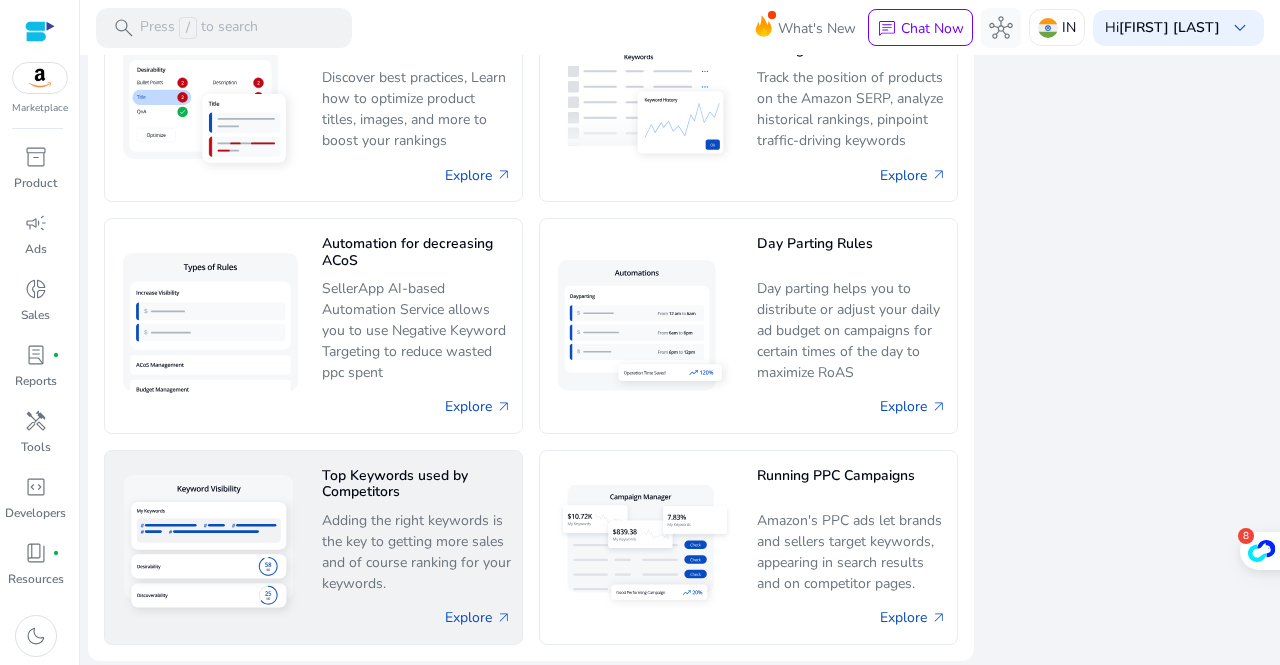 click on "Adding the right keywords is the key to getting more sales and of course ranking for your keywords." 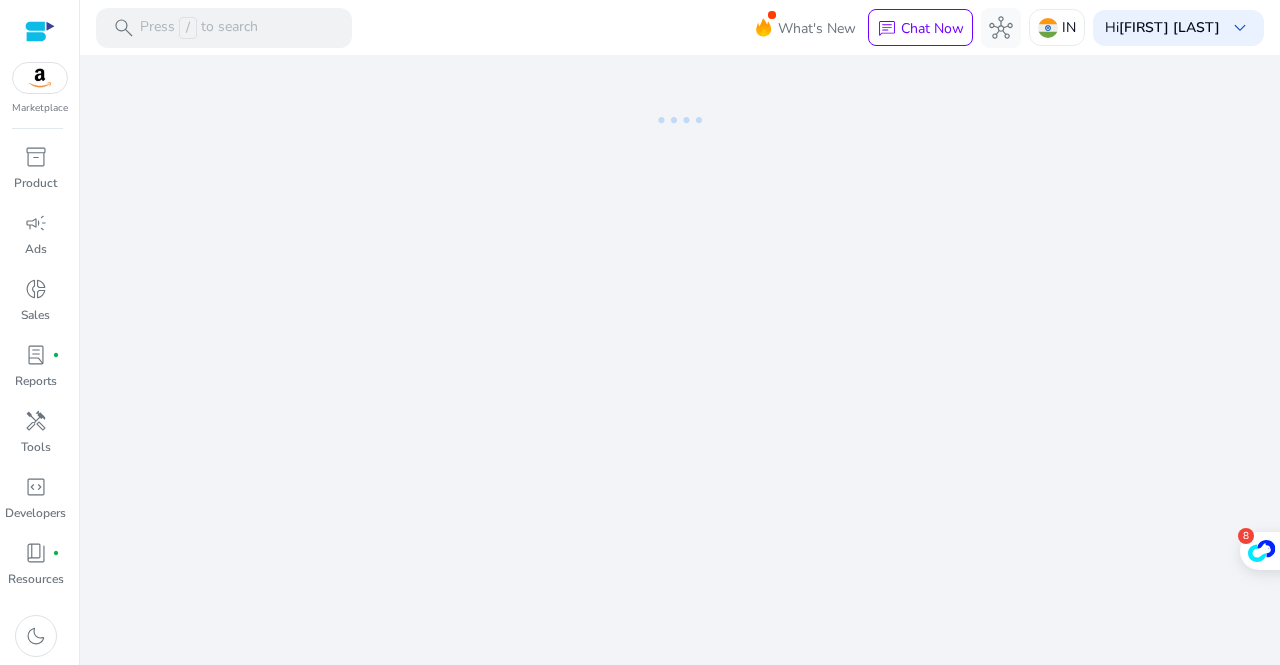 scroll, scrollTop: 0, scrollLeft: 0, axis: both 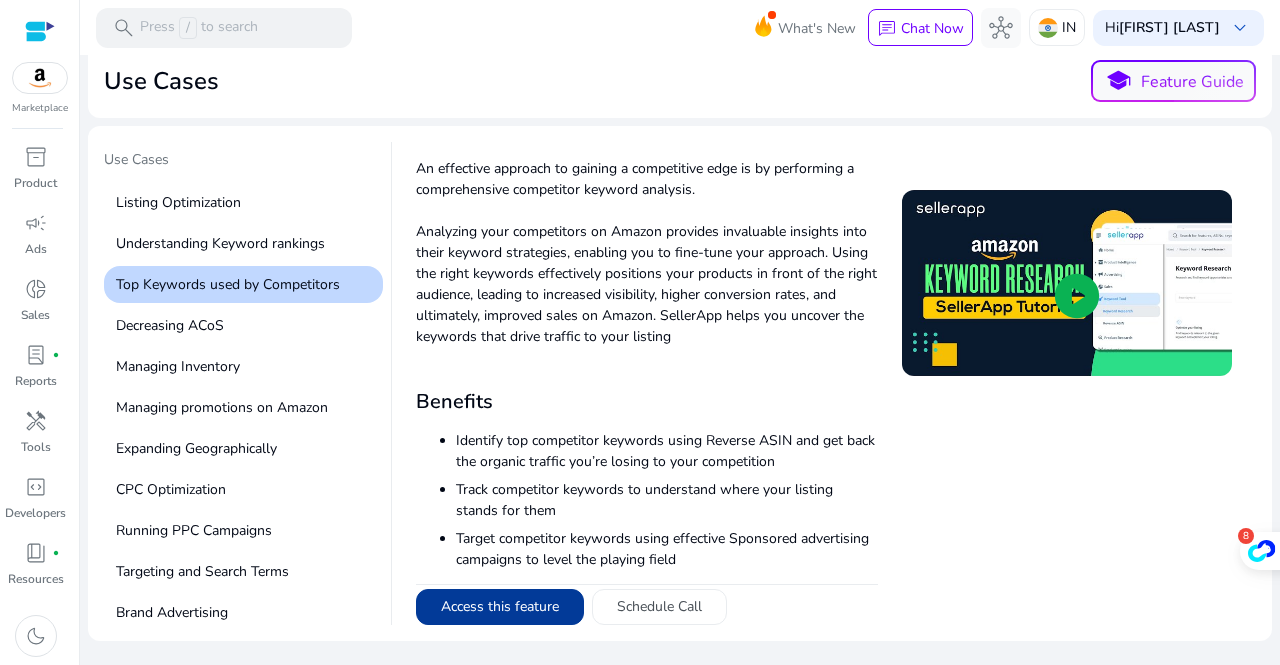 click on "Access this feature" 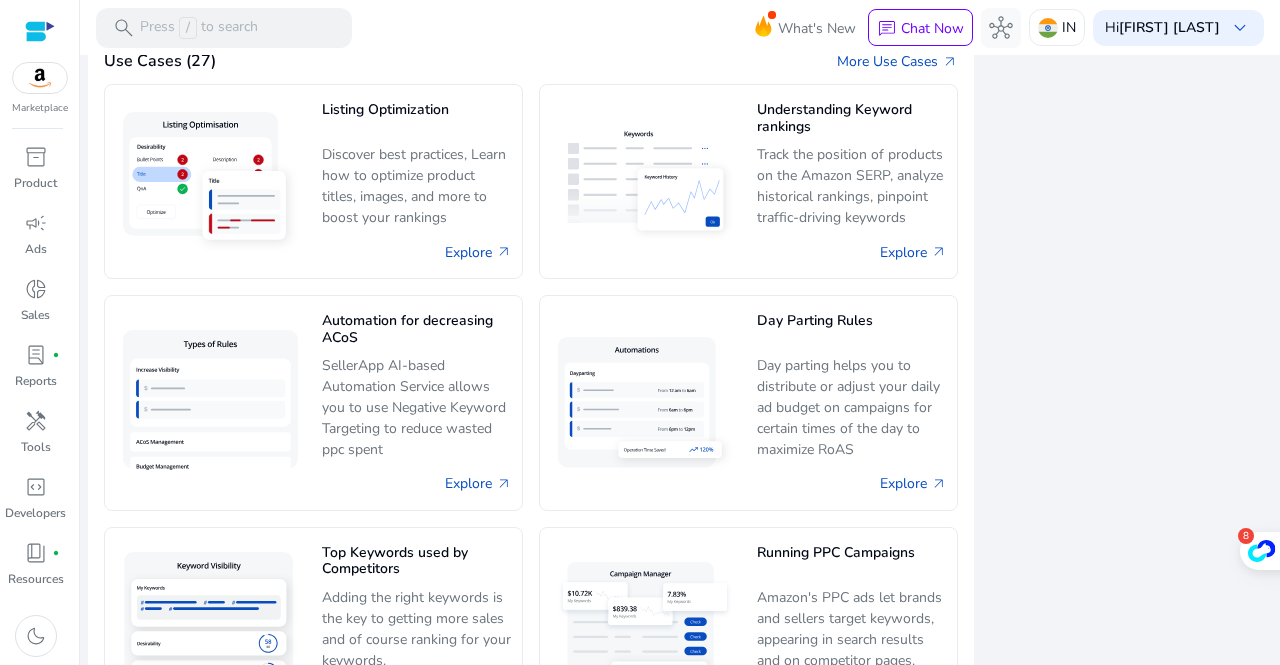 scroll, scrollTop: 1666, scrollLeft: 0, axis: vertical 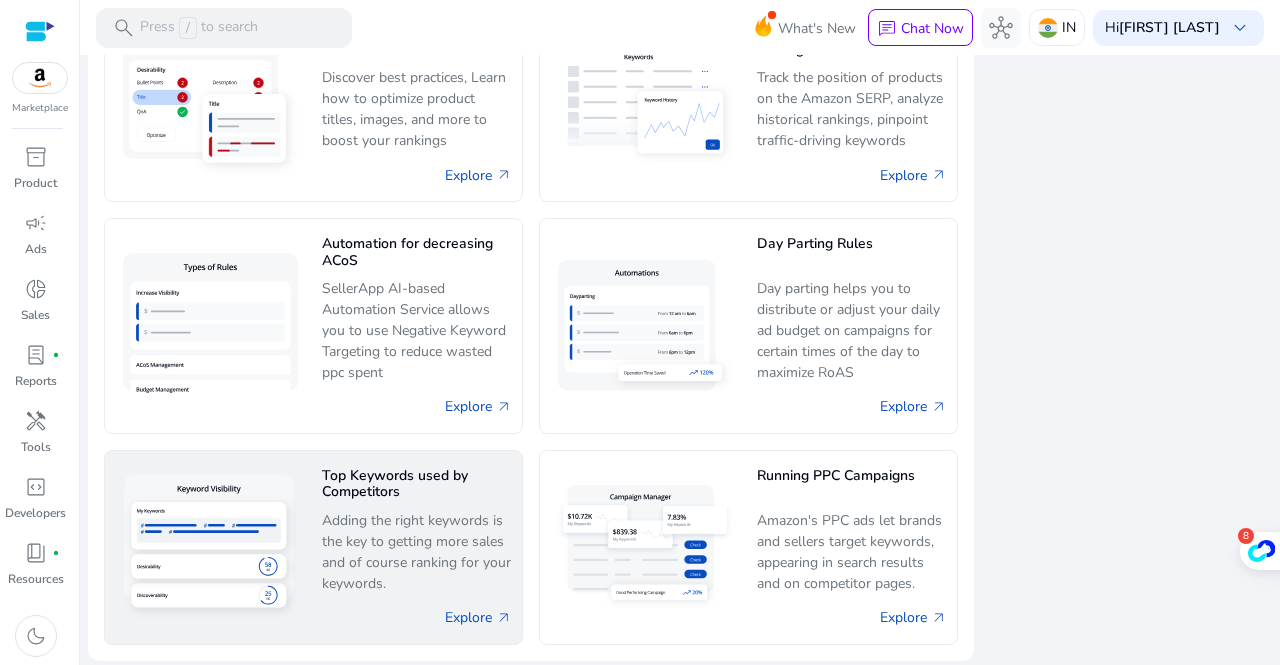 click on "Adding the right keywords is the key to getting more sales and of course ranking for your keywords." 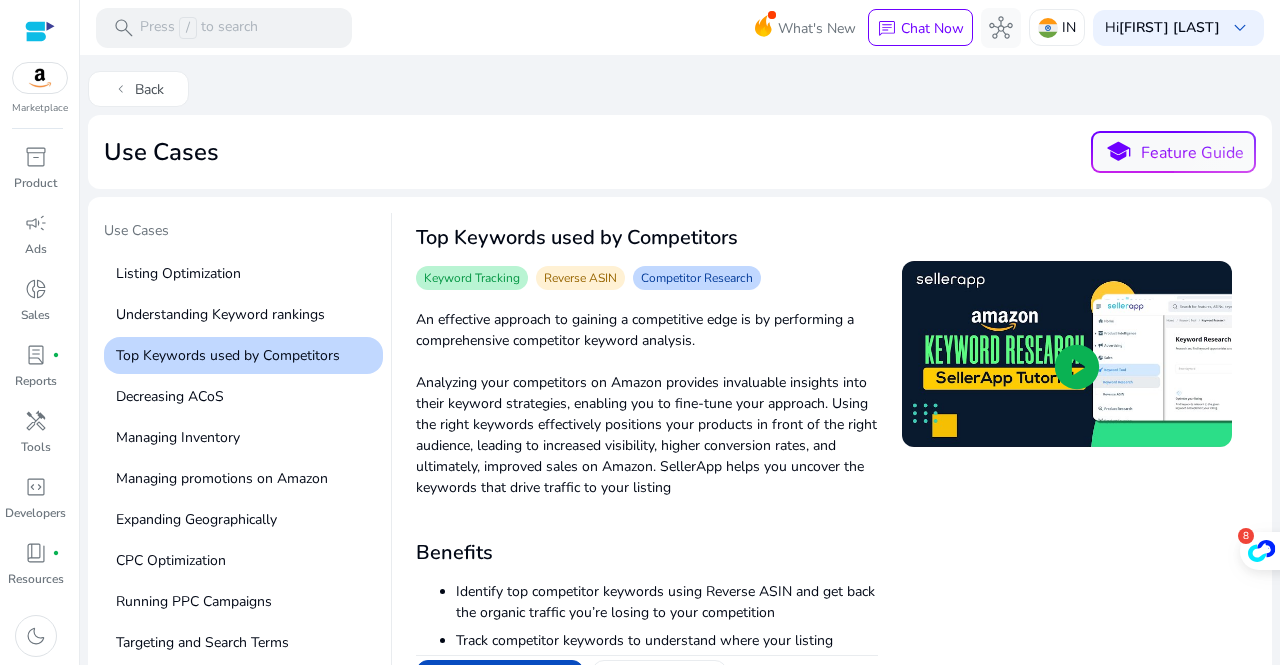 scroll, scrollTop: 80, scrollLeft: 0, axis: vertical 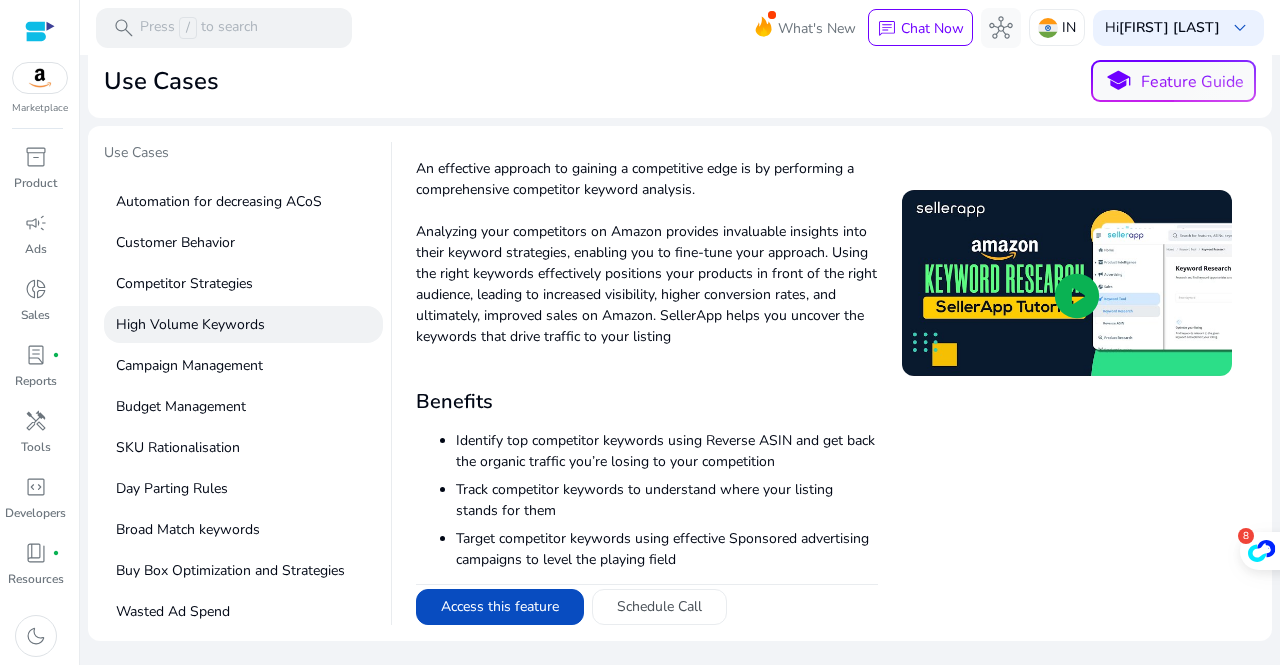 click on "High Volume Keywords" 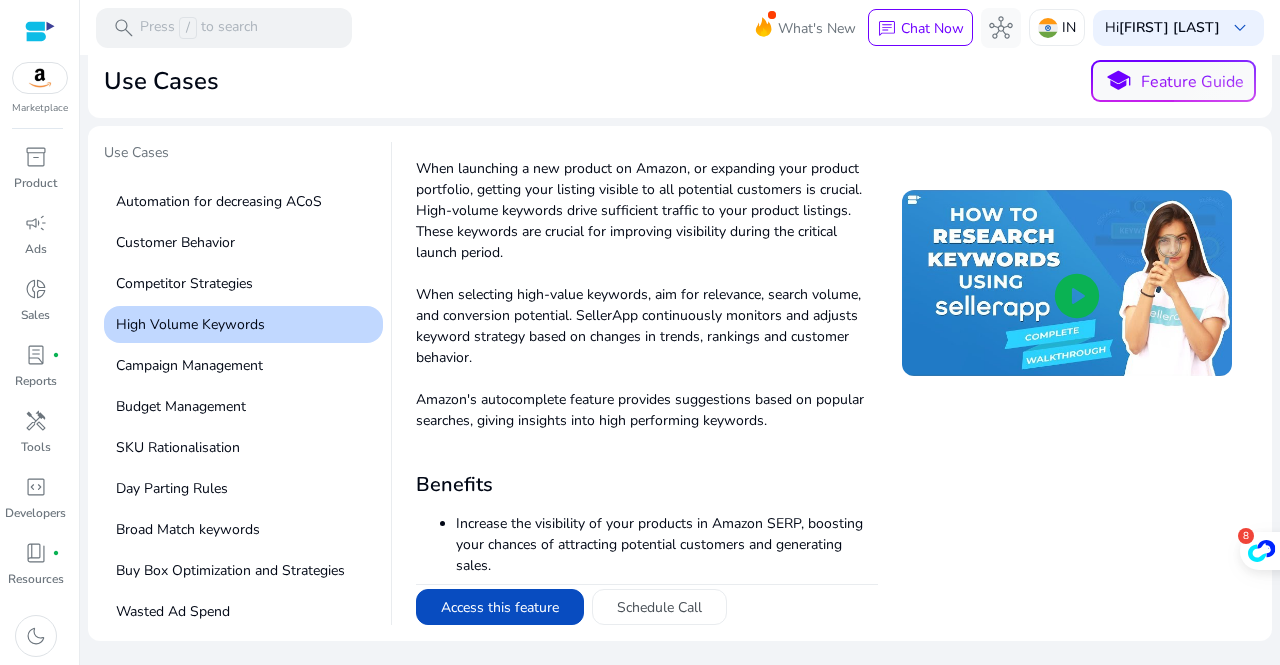 scroll, scrollTop: 185, scrollLeft: 0, axis: vertical 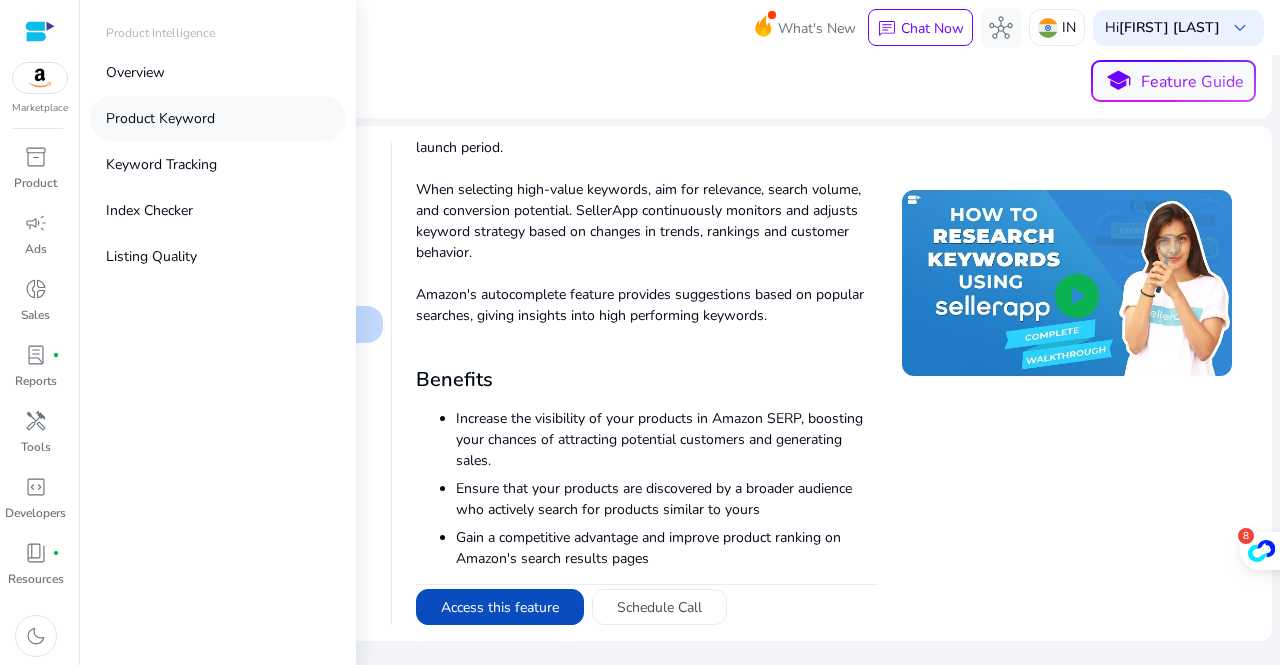 click on "Product Keyword" at bounding box center [160, 118] 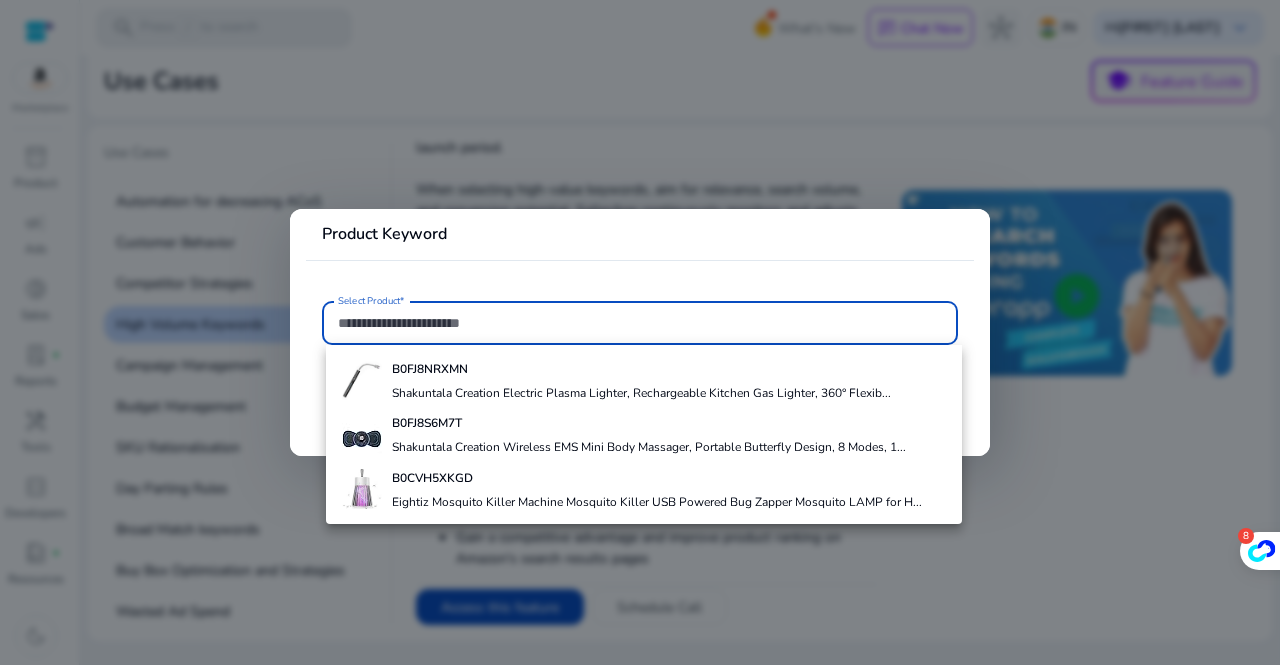 click on "Select Product*" at bounding box center [640, 323] 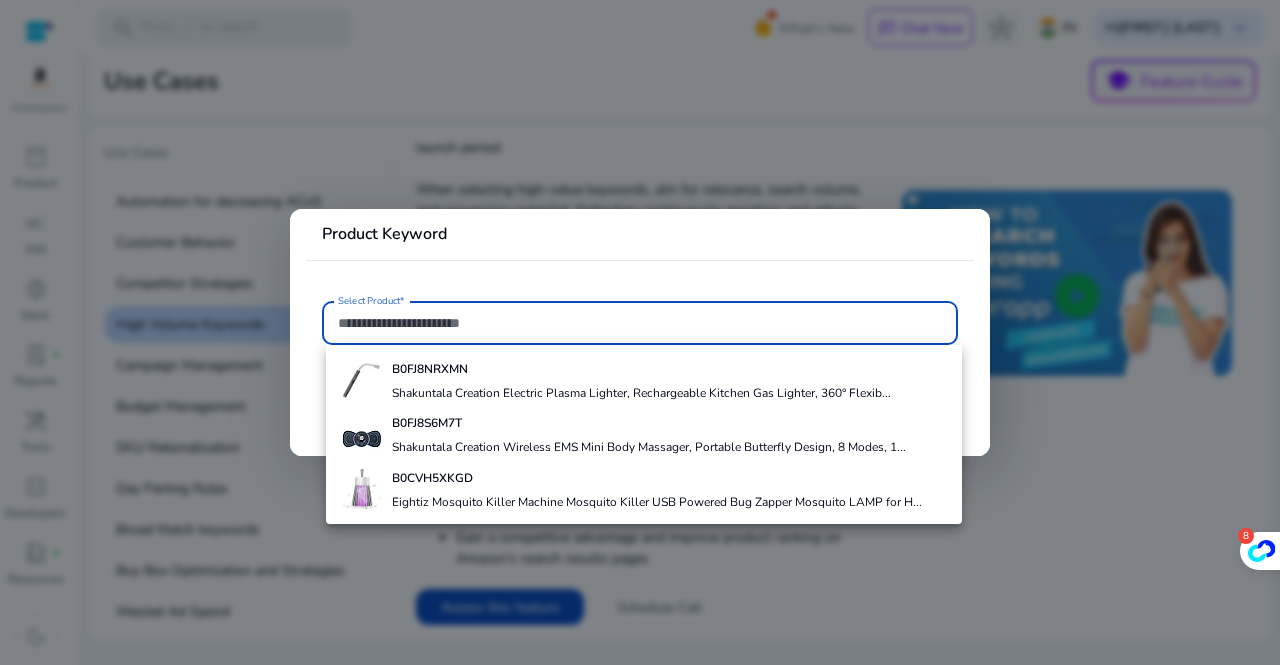 paste on "**********" 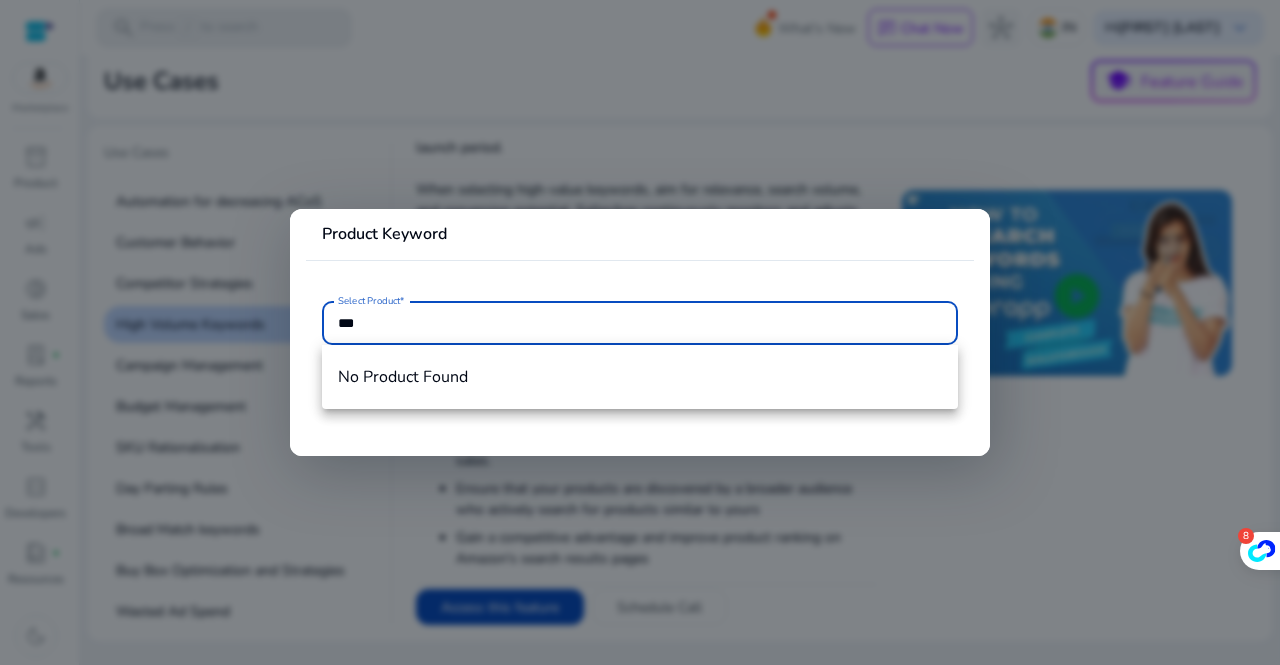 type on "*" 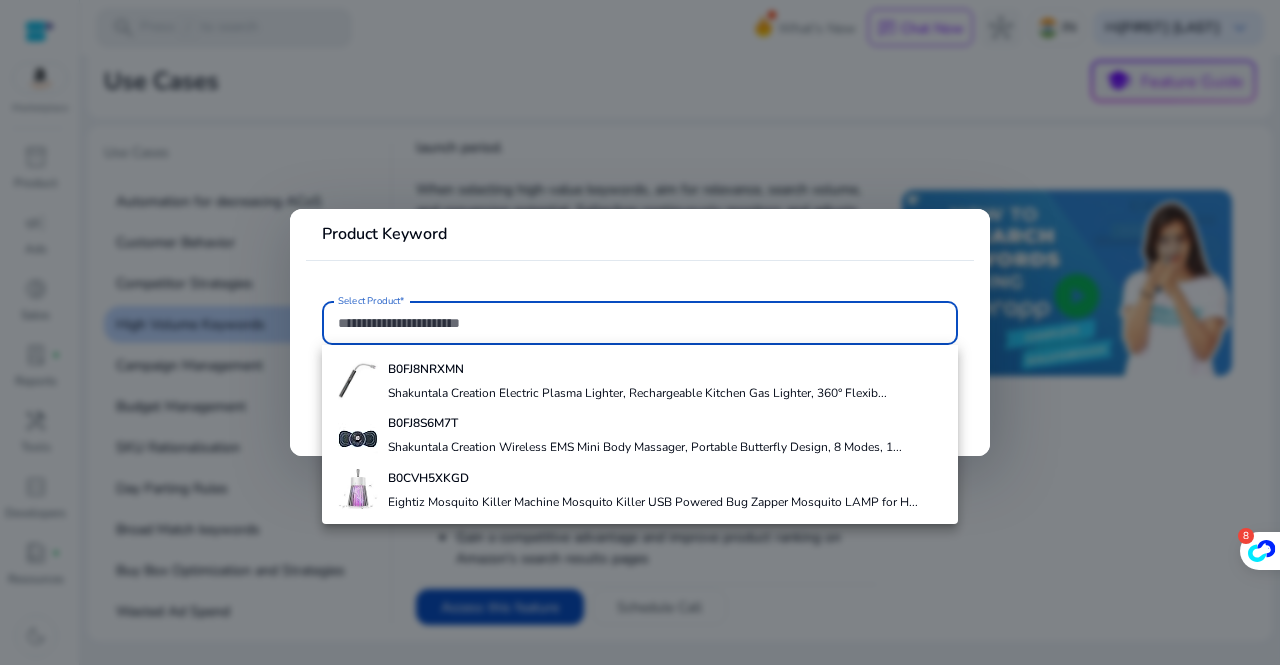 type 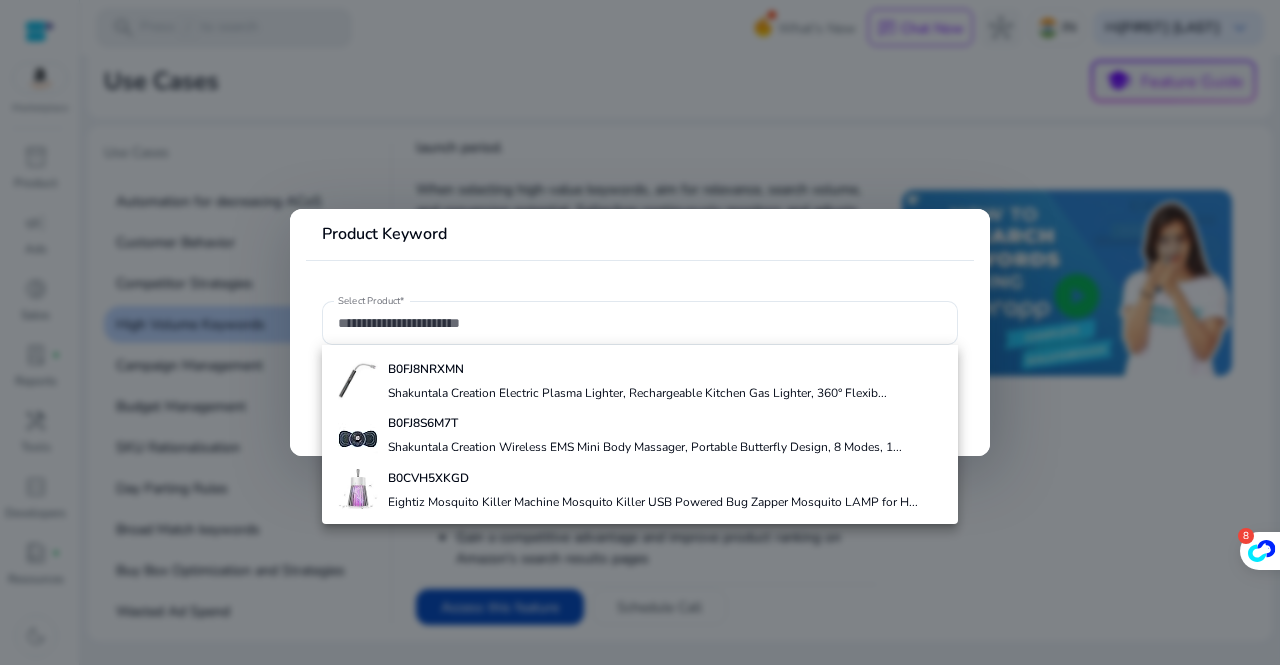 click at bounding box center [640, 332] 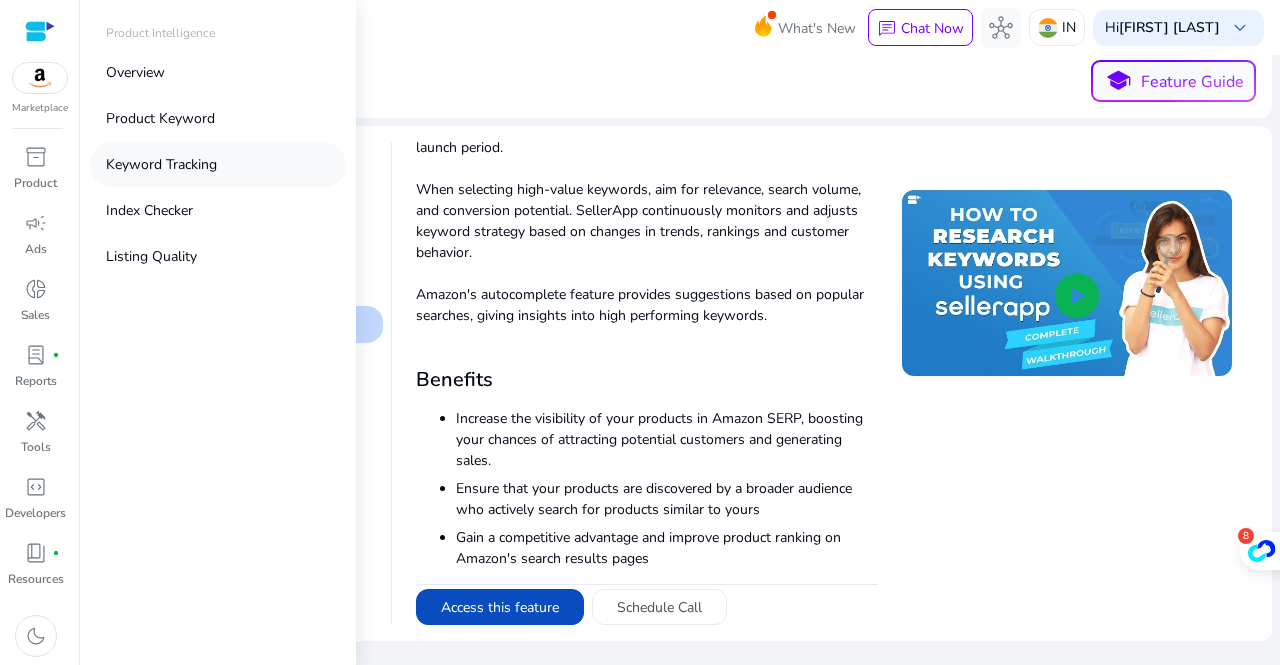 click on "Keyword Tracking" at bounding box center [161, 164] 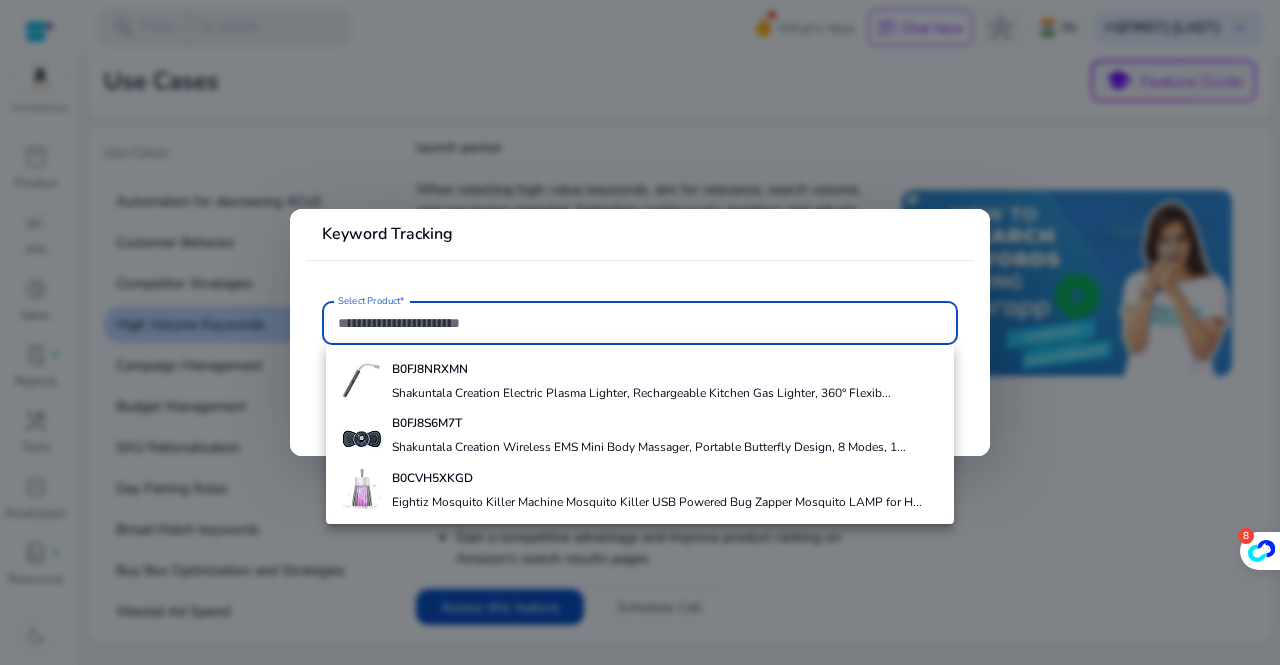 click on "Select Product*" at bounding box center [640, 323] 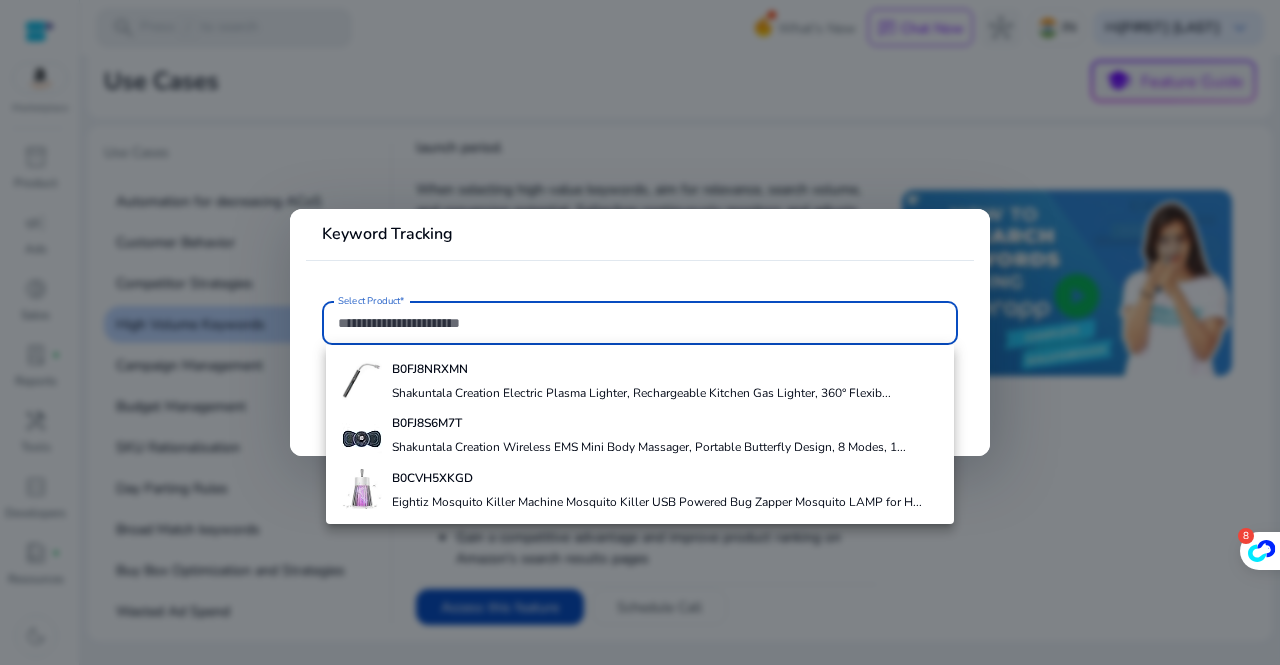 paste on "**********" 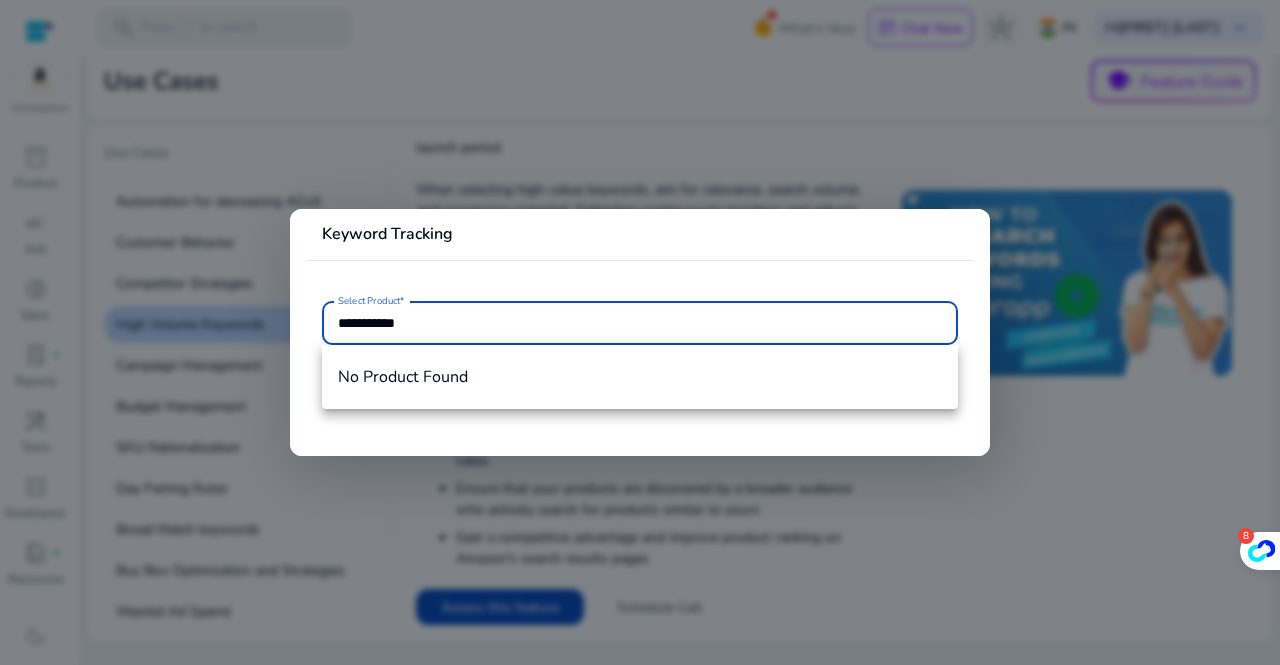 type on "**********" 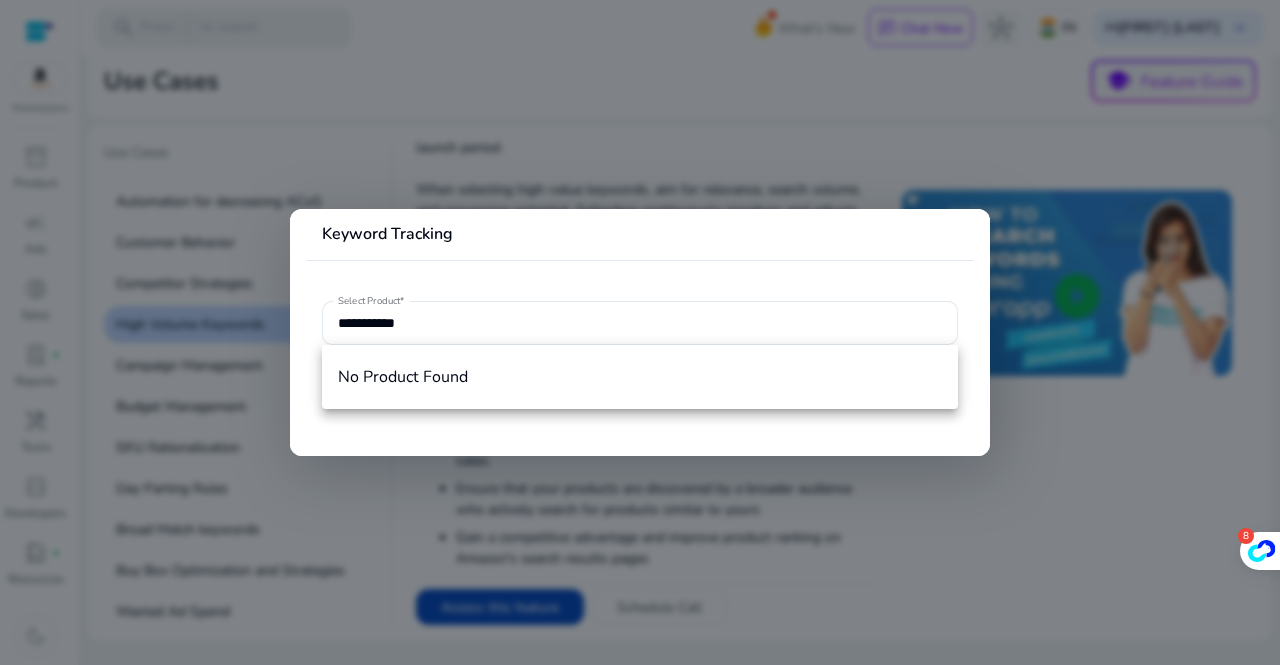 click at bounding box center (640, 332) 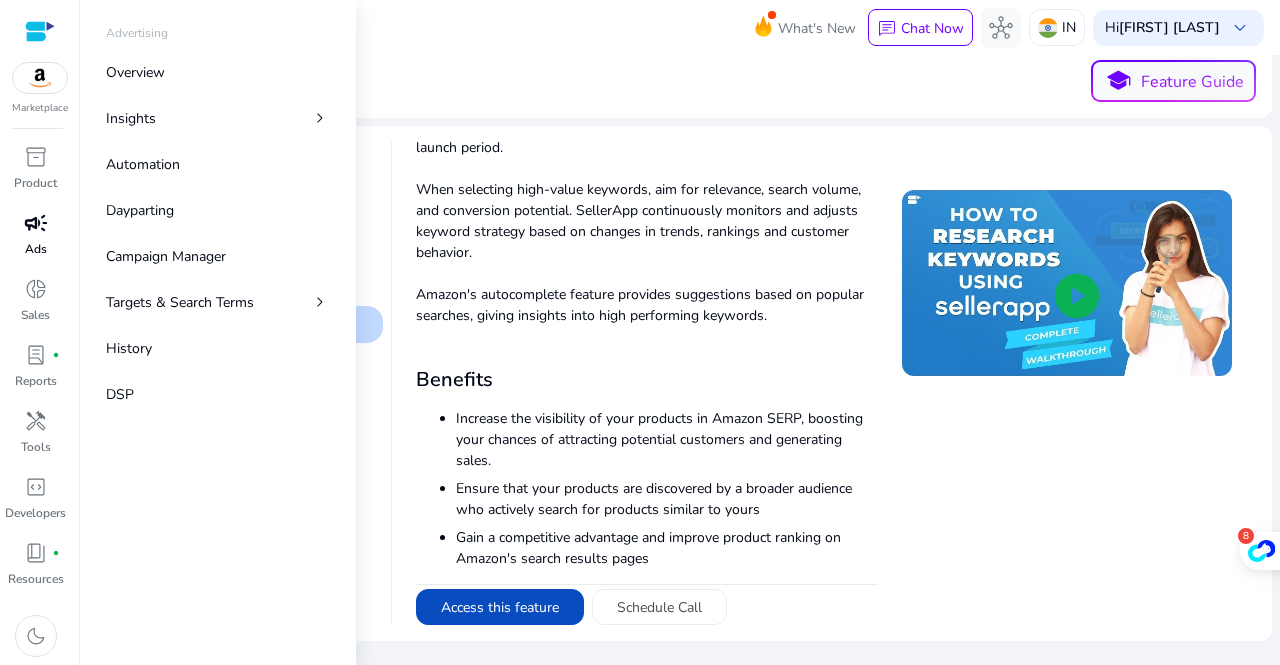 click on "campaign   Ads" at bounding box center (35, 240) 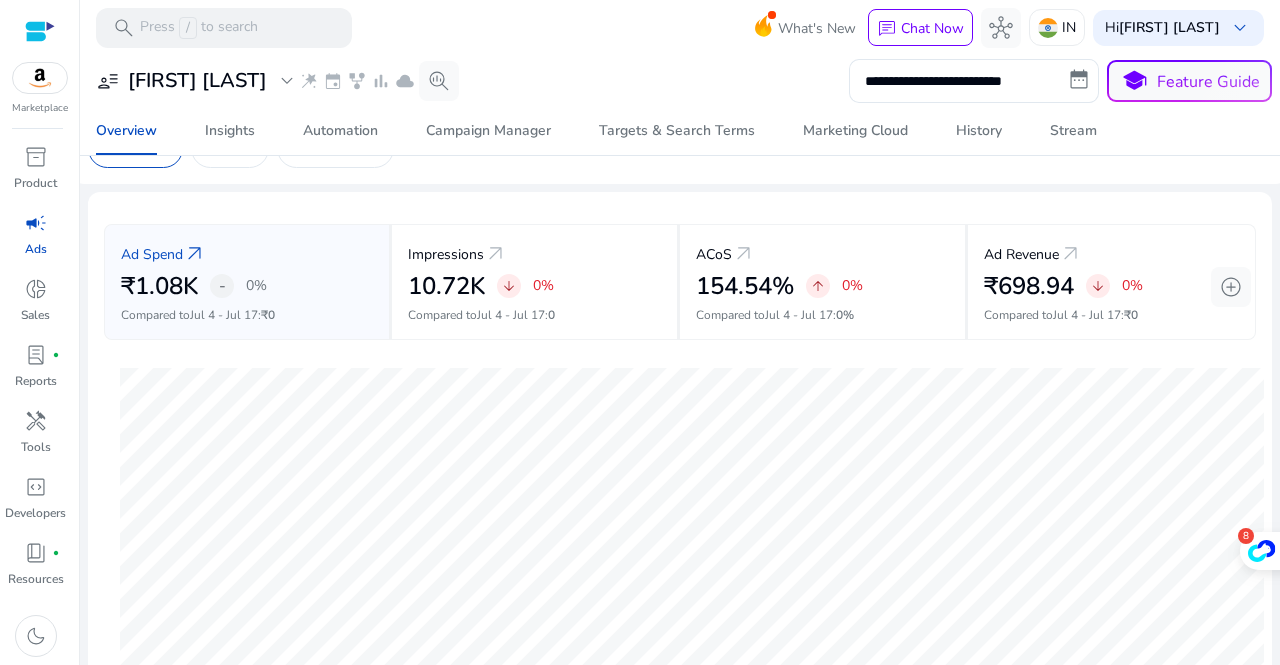 scroll, scrollTop: 0, scrollLeft: 0, axis: both 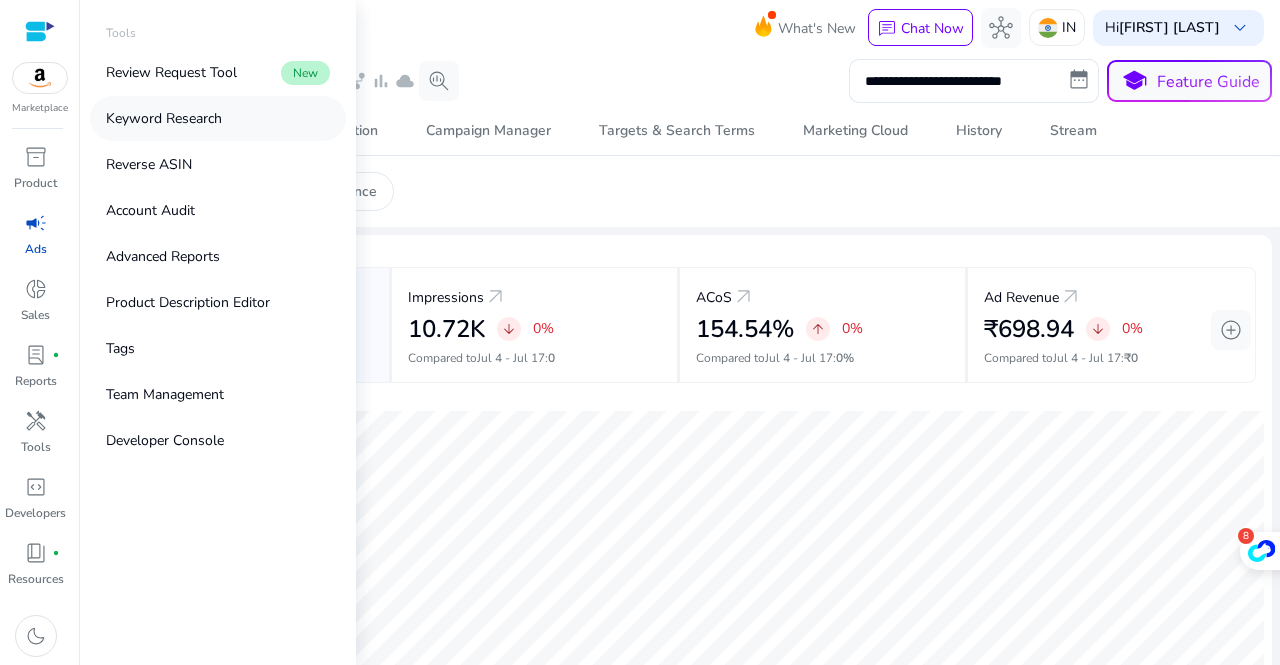 click on "Keyword Research" at bounding box center (164, 118) 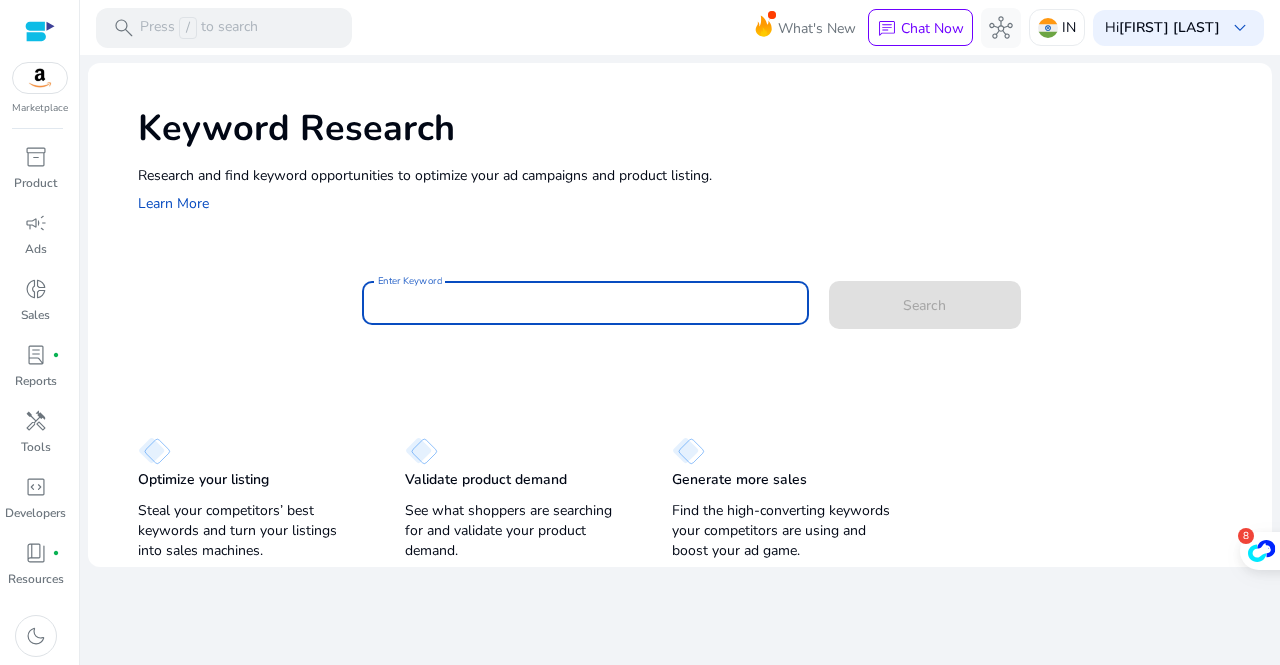 click on "Enter Keyword" at bounding box center (585, 303) 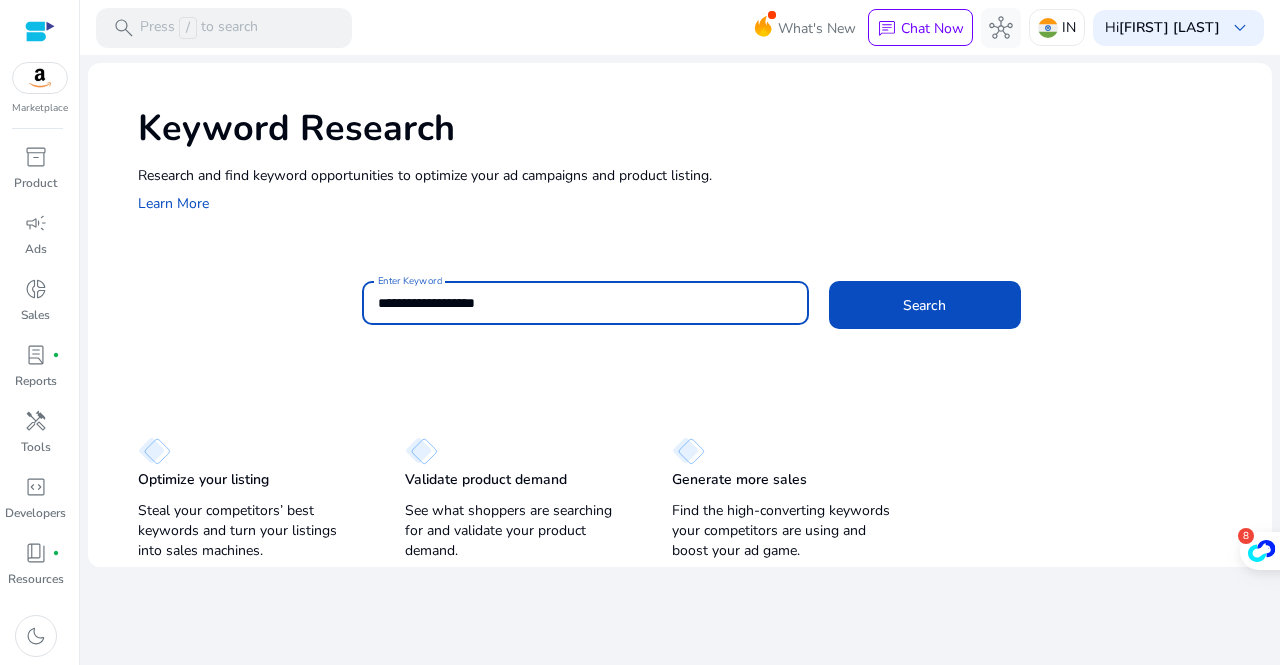 type on "**********" 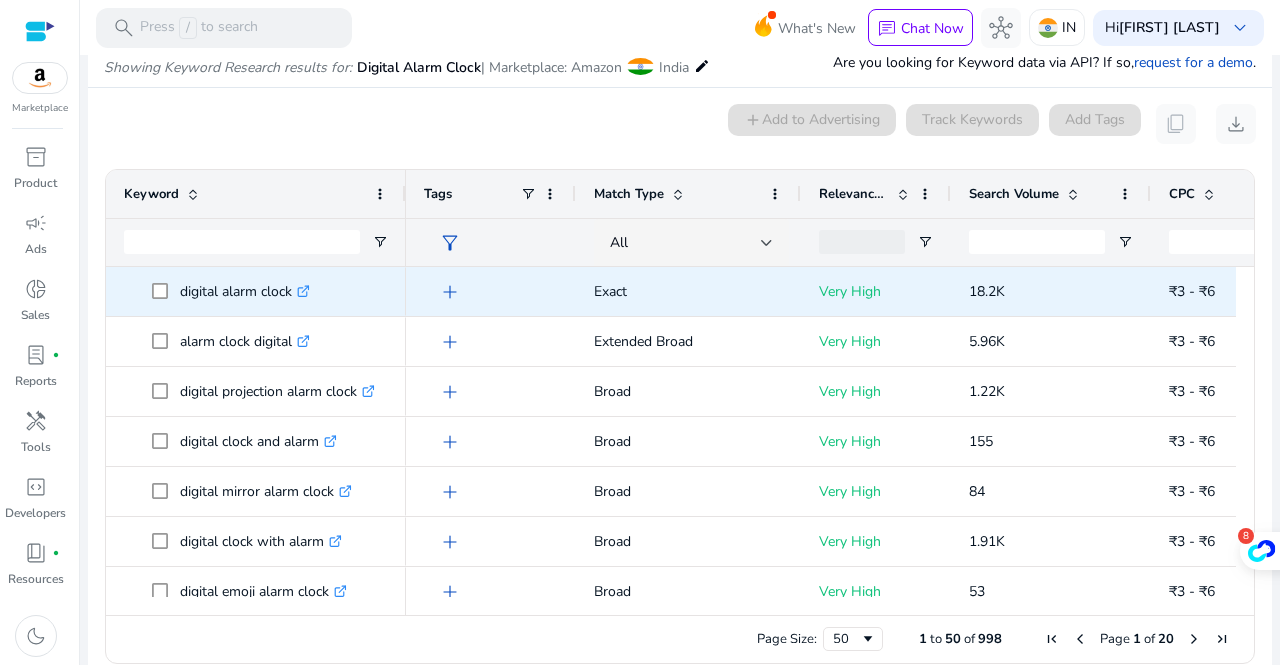 scroll, scrollTop: 170, scrollLeft: 0, axis: vertical 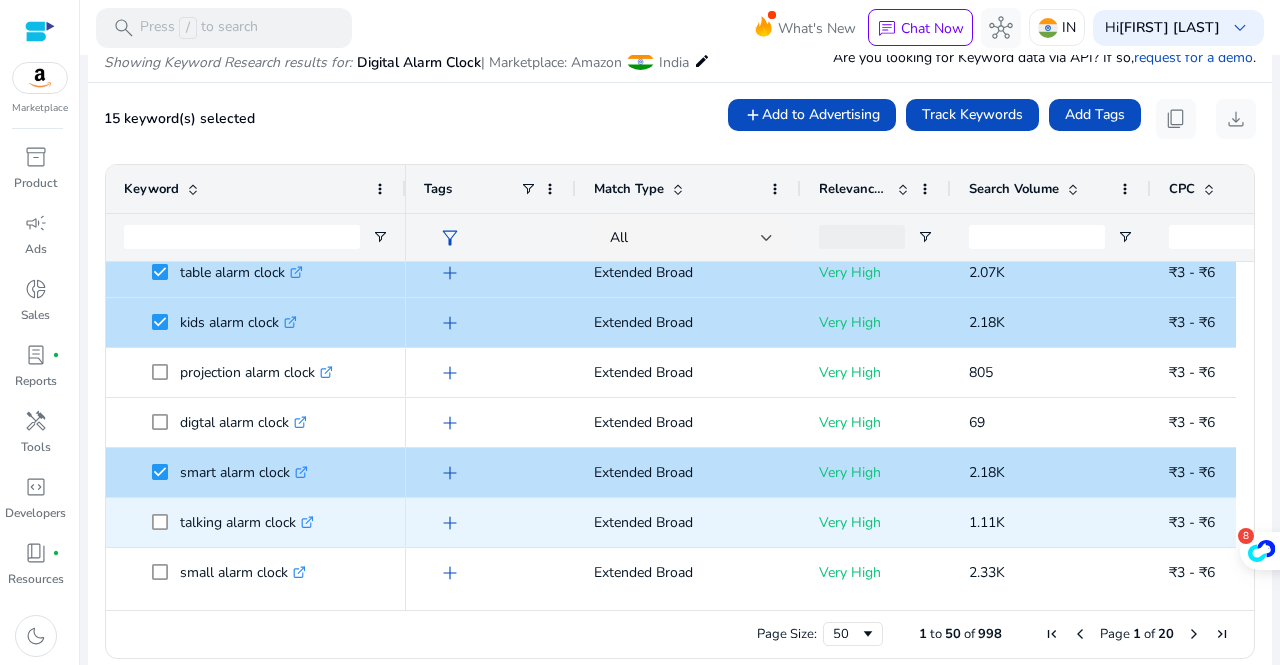 click at bounding box center (166, 522) 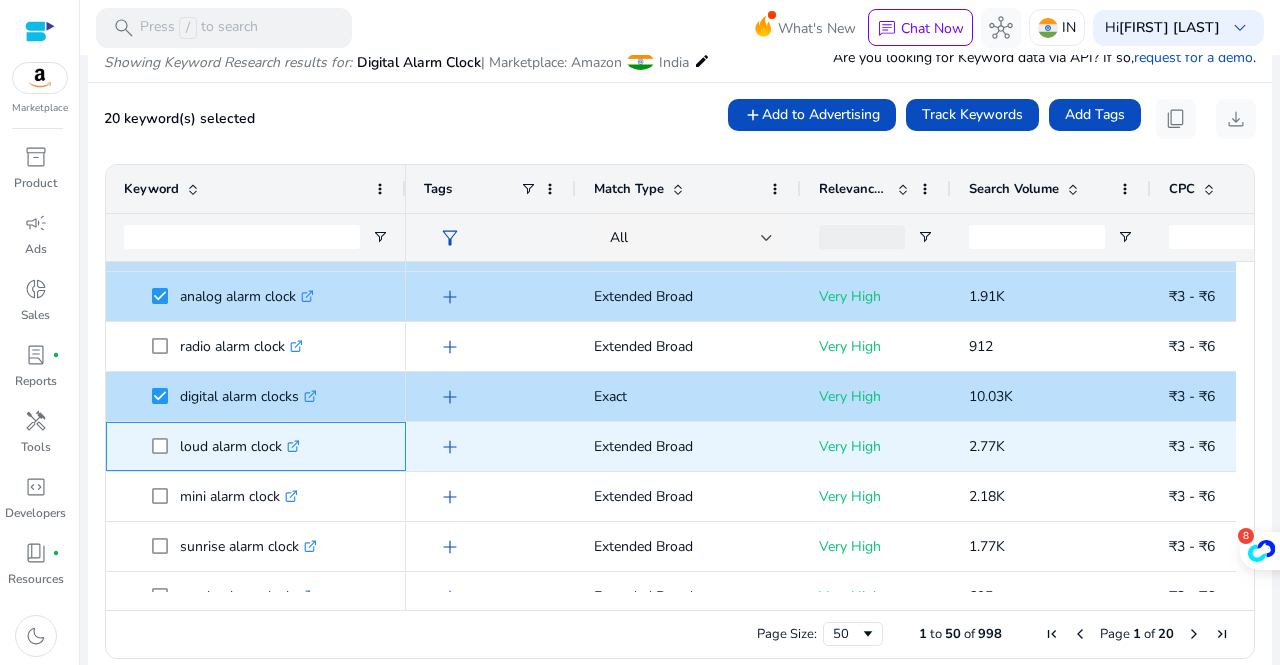 click at bounding box center [166, 446] 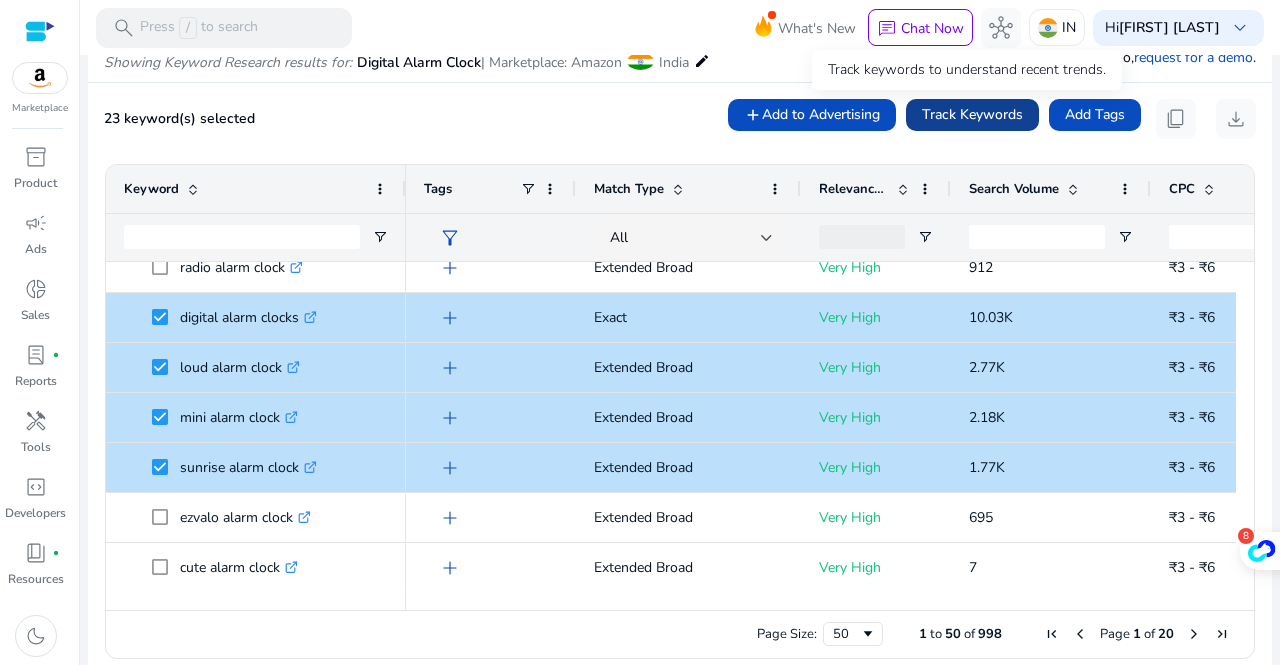 click on "Track Keywords" at bounding box center [972, 114] 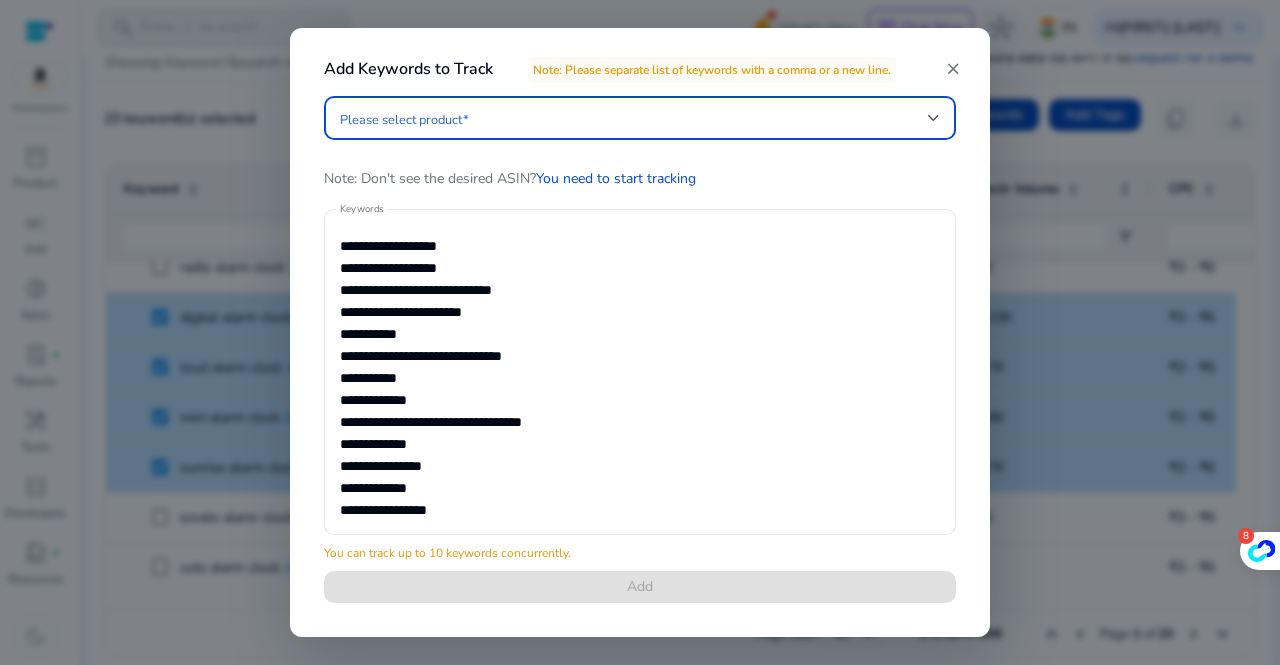 click at bounding box center (634, 118) 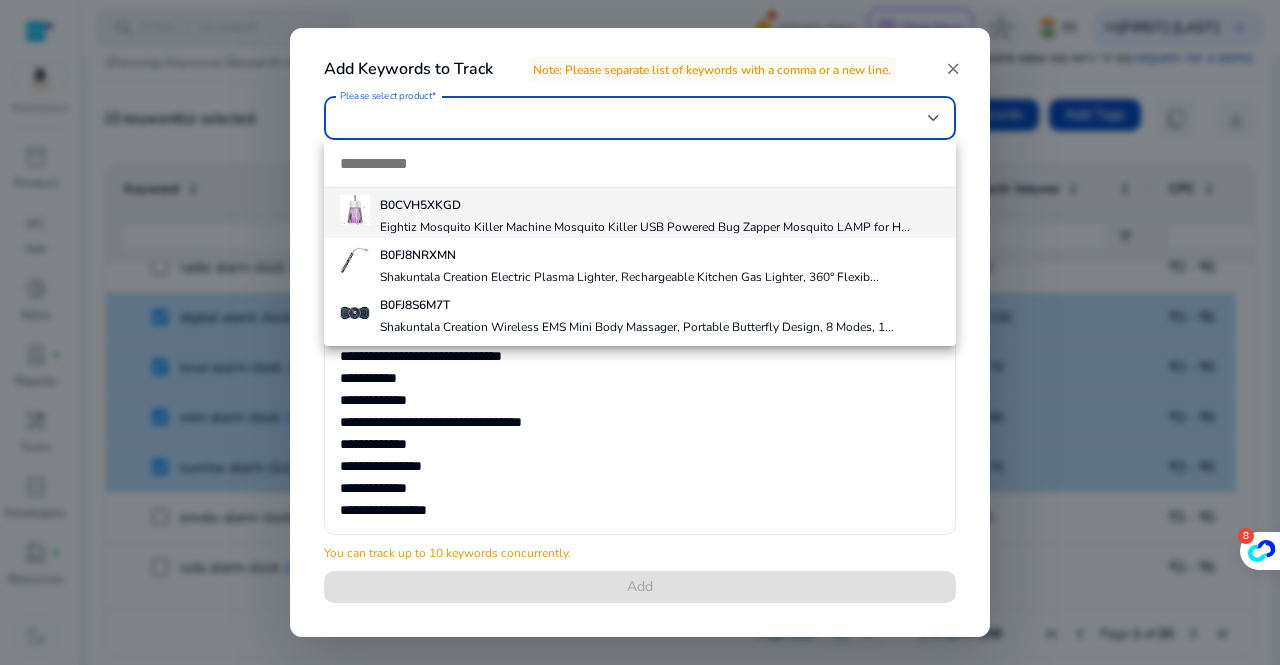 click at bounding box center (640, 332) 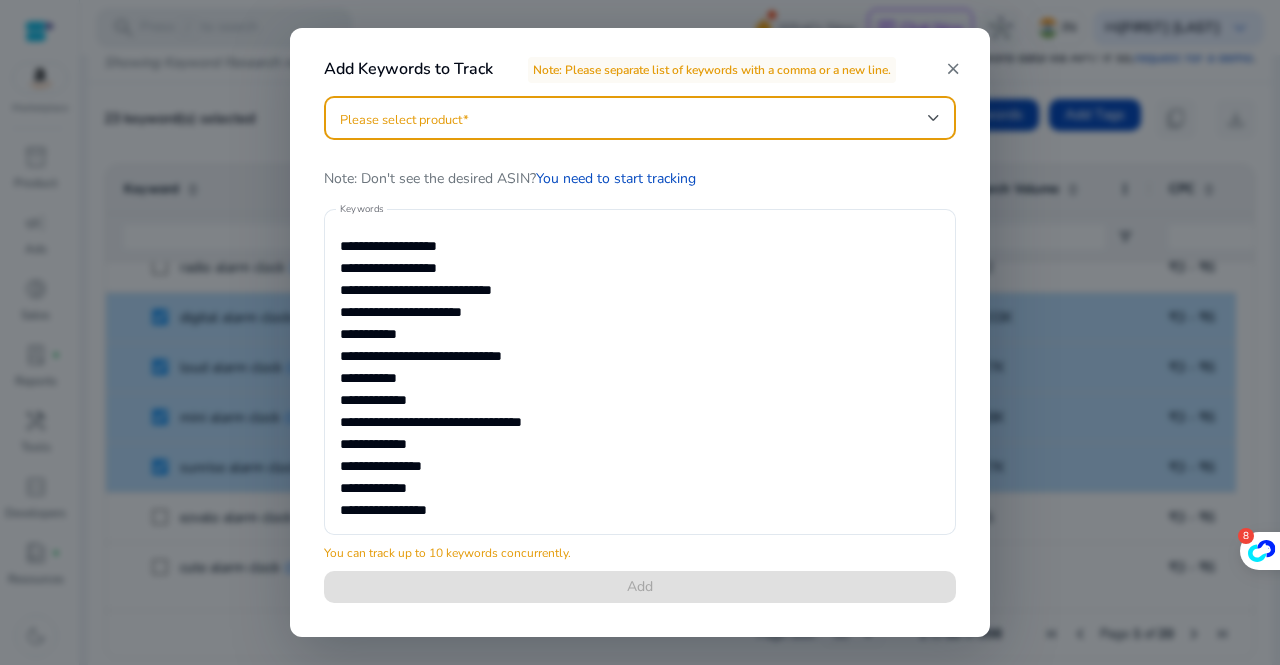 click at bounding box center [634, 118] 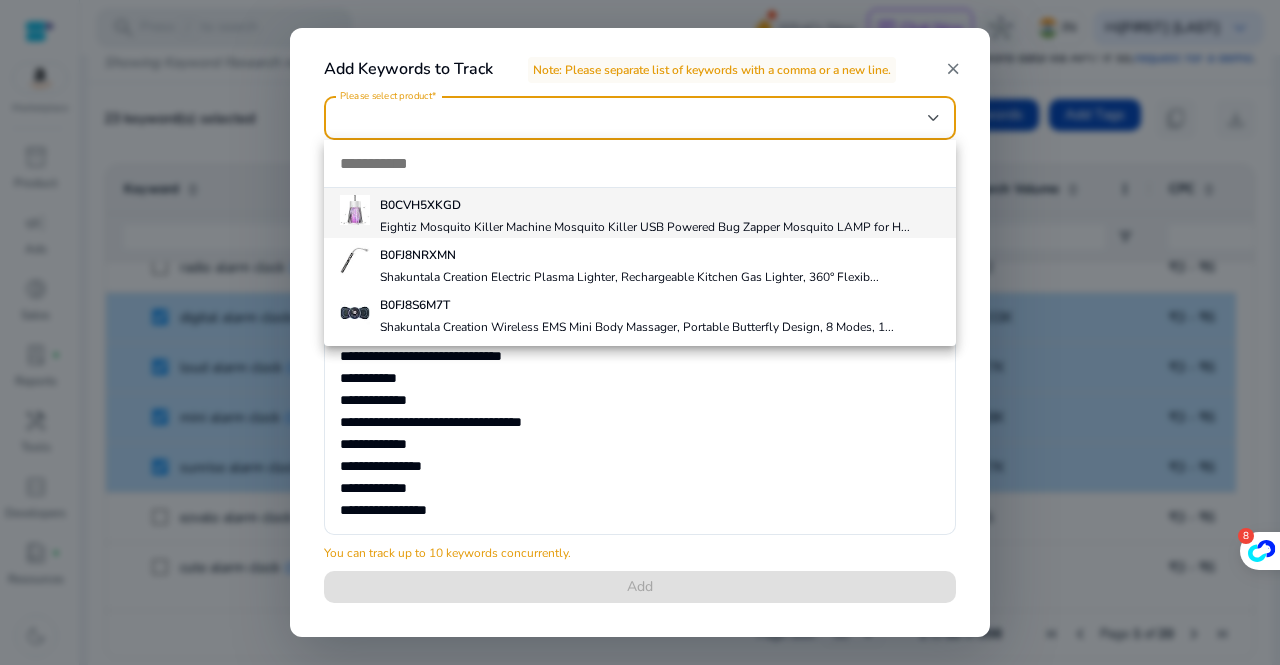 click at bounding box center [640, 163] 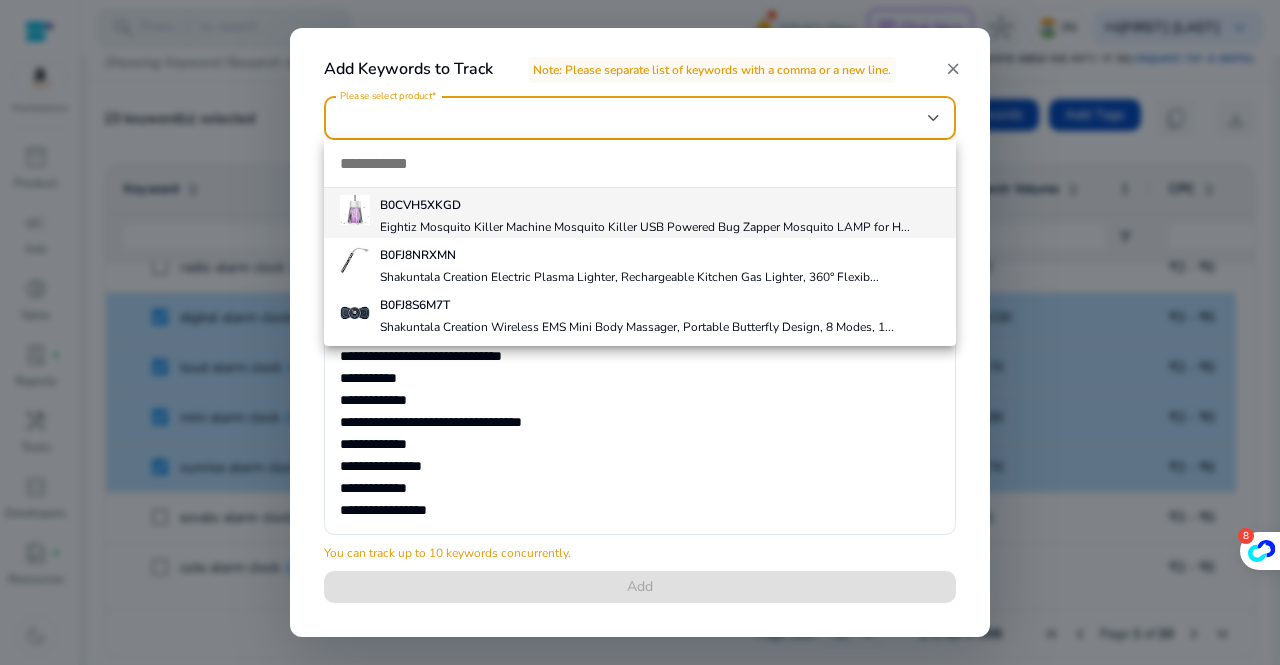 paste on "**********" 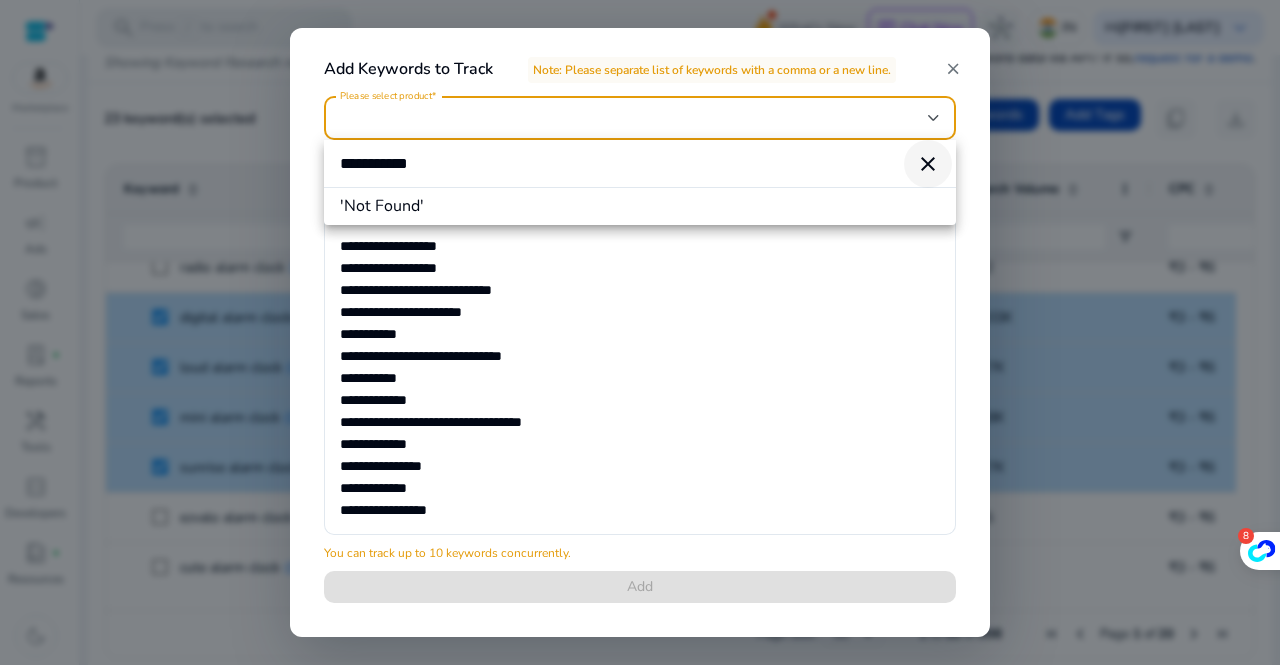 type on "**********" 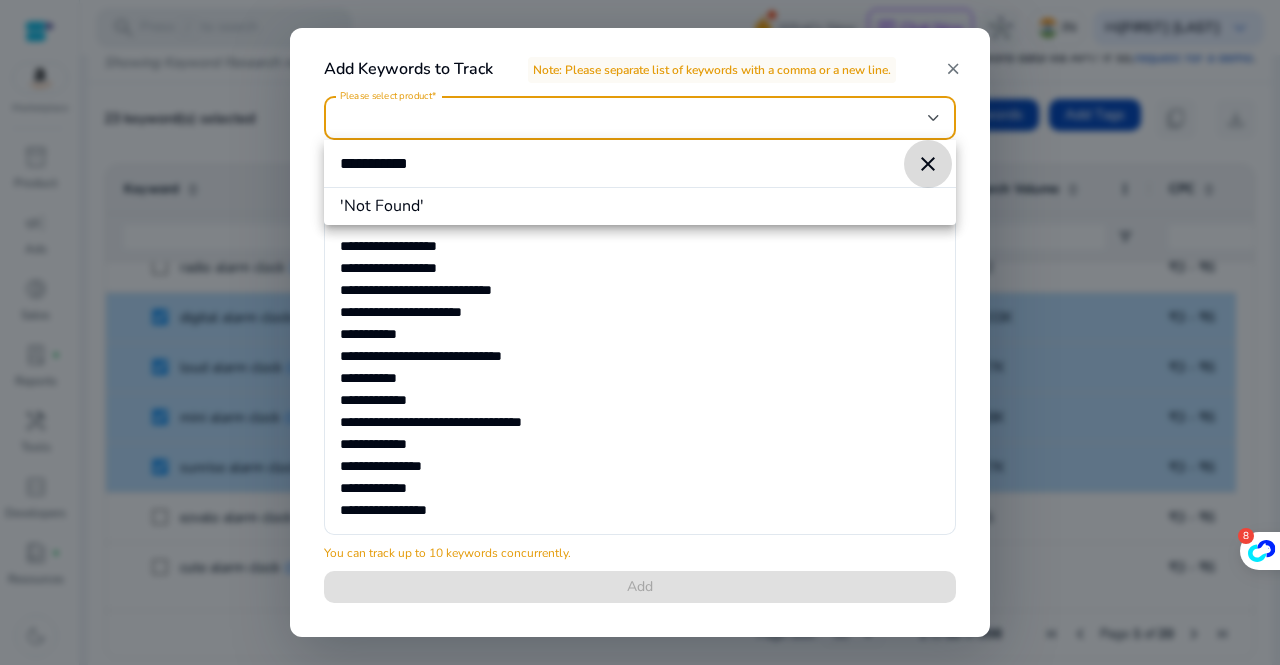 click on "close" at bounding box center (928, 164) 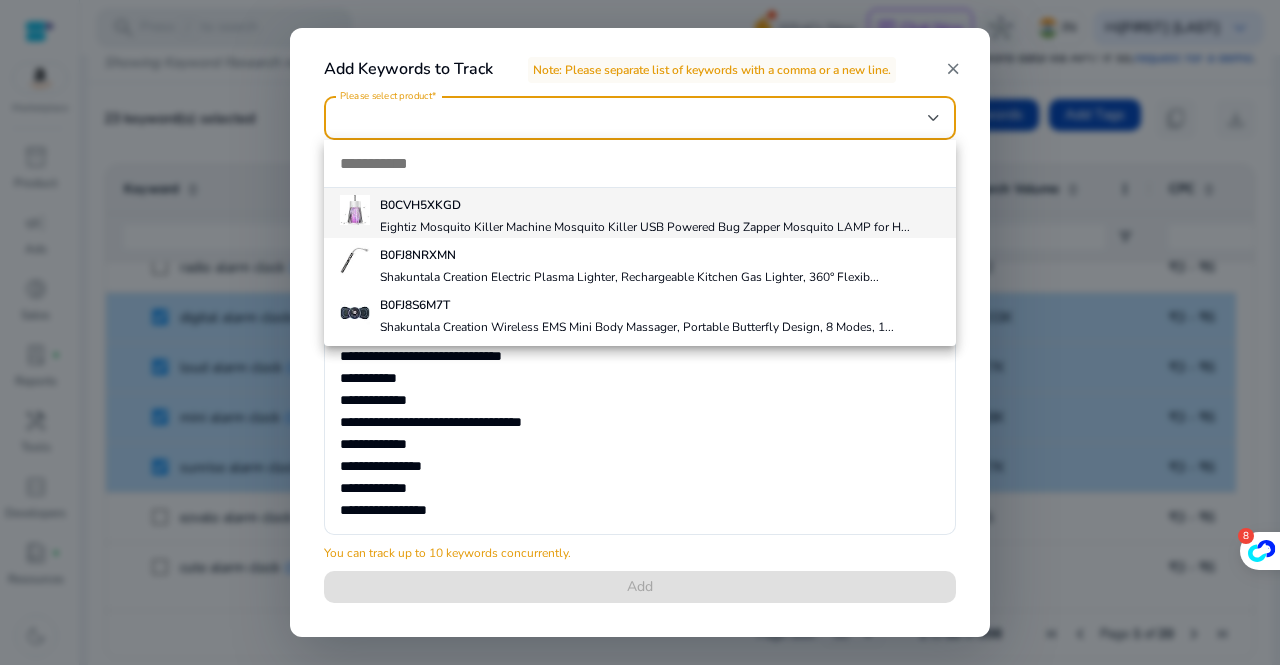 click at bounding box center [640, 332] 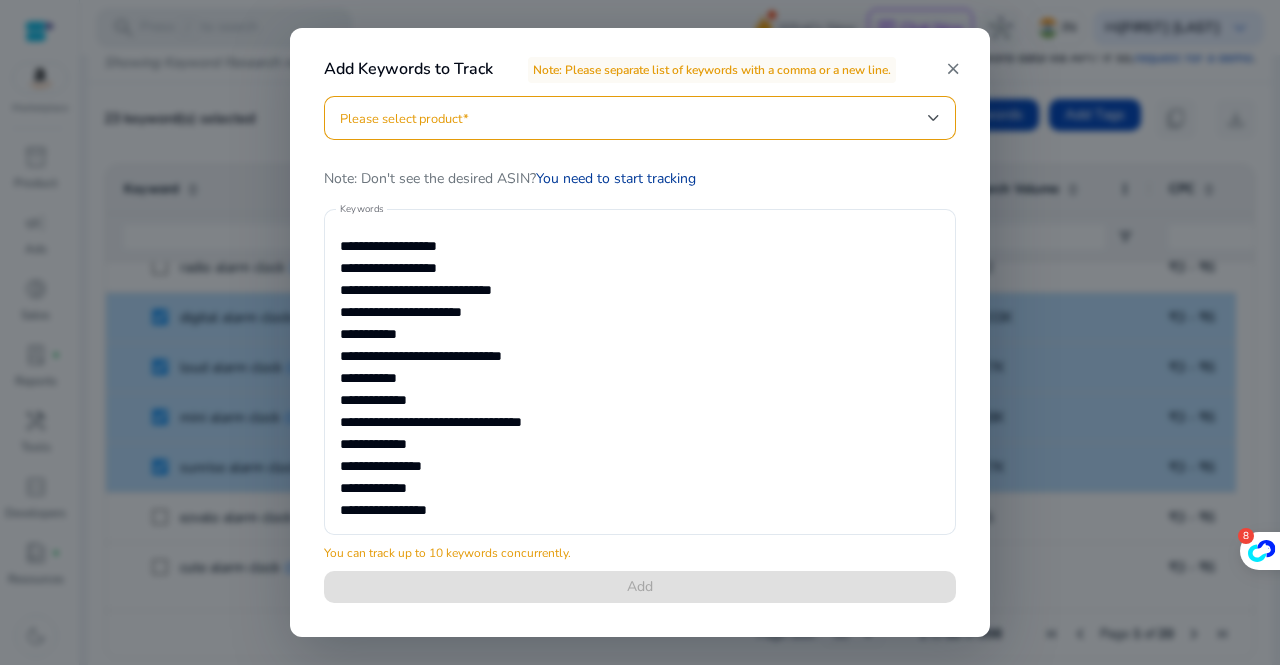 click on "You need to start tracking" at bounding box center [616, 178] 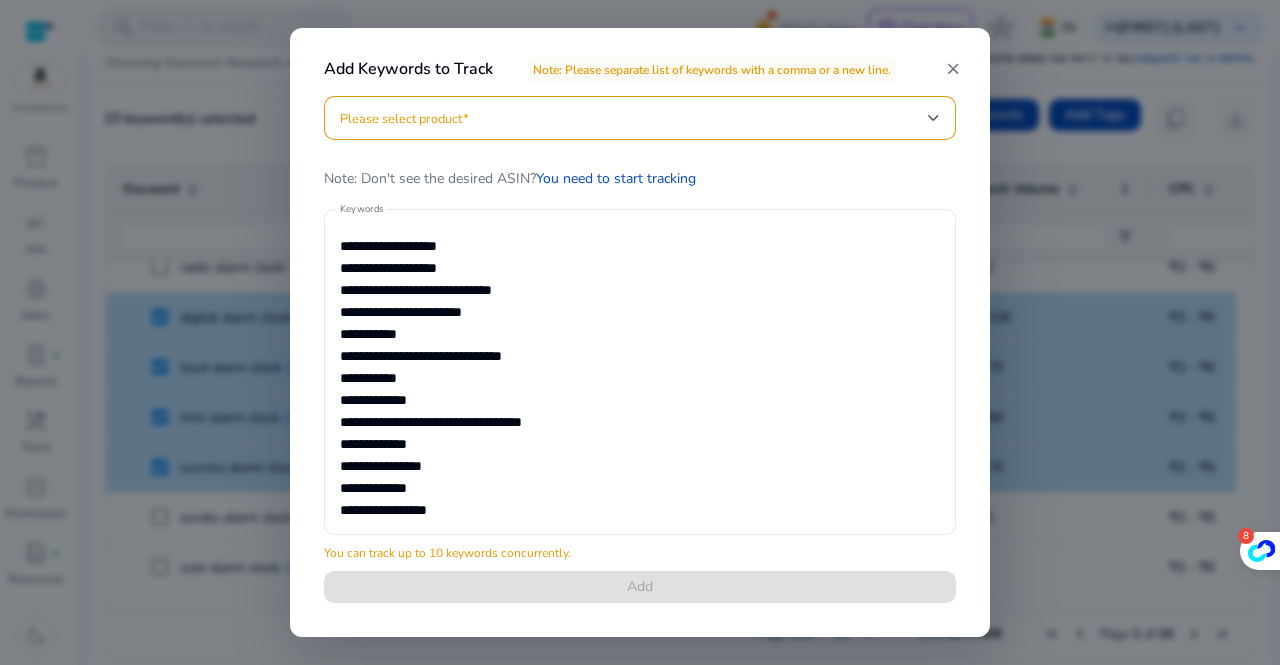 click on "close" at bounding box center [953, 69] 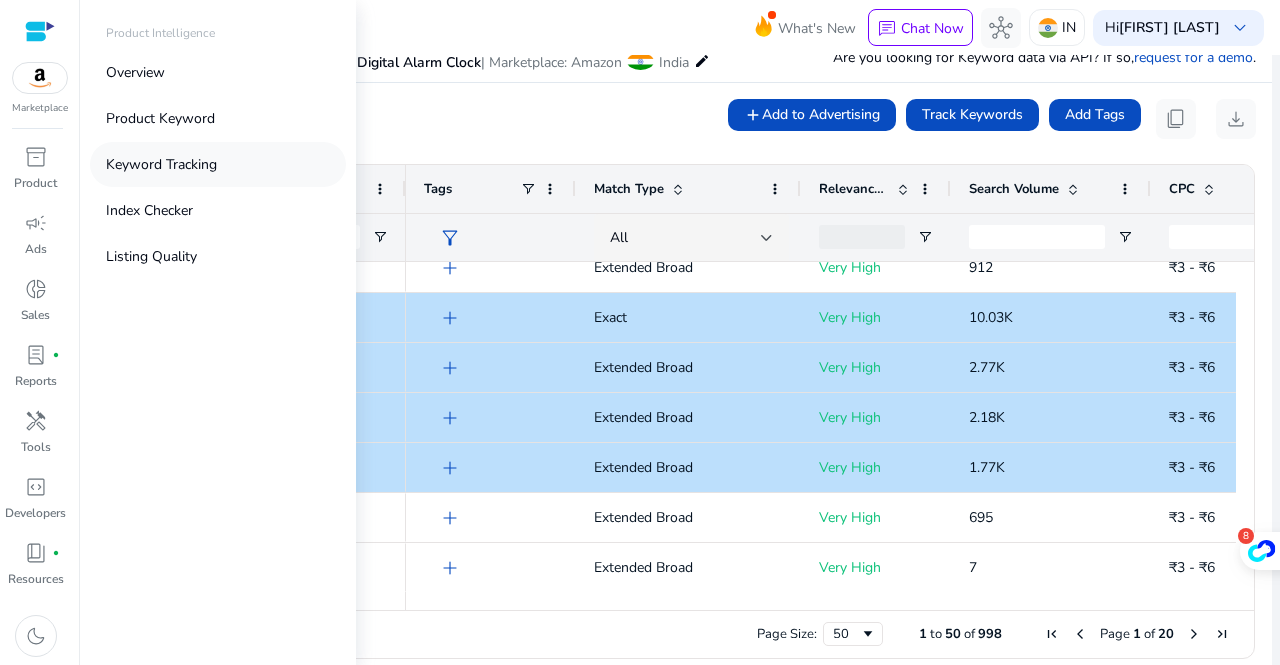 click on "Keyword Tracking" at bounding box center [161, 164] 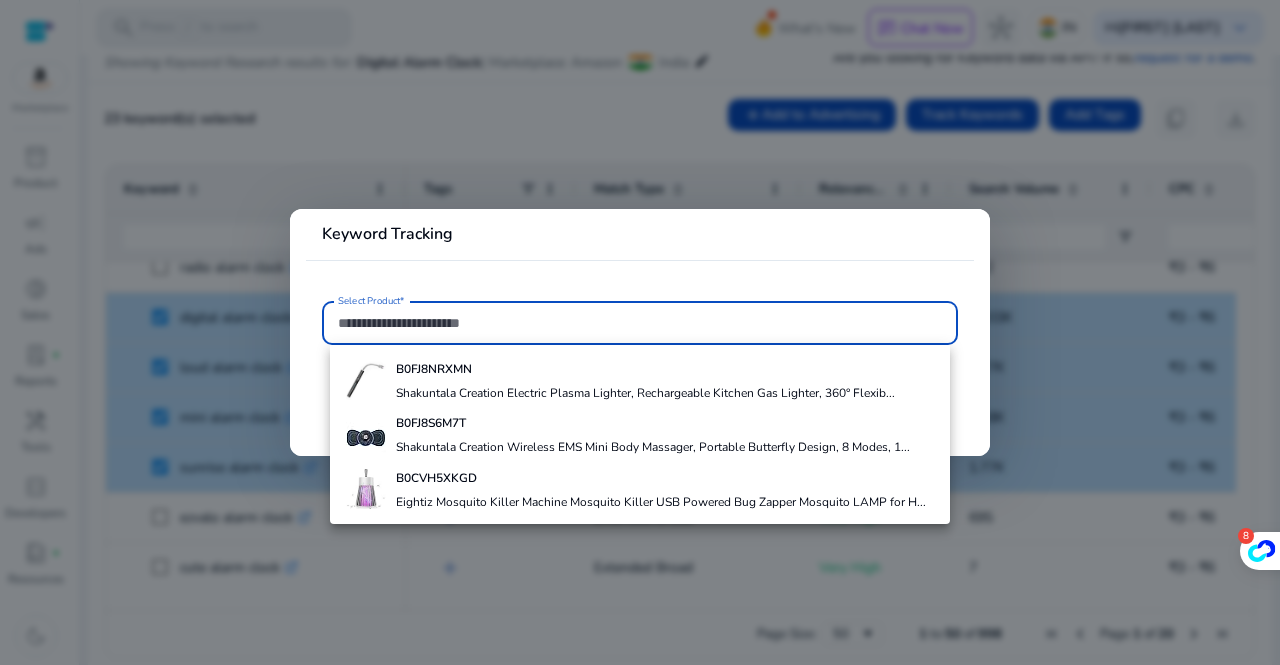 click on "Select Product*" at bounding box center [640, 323] 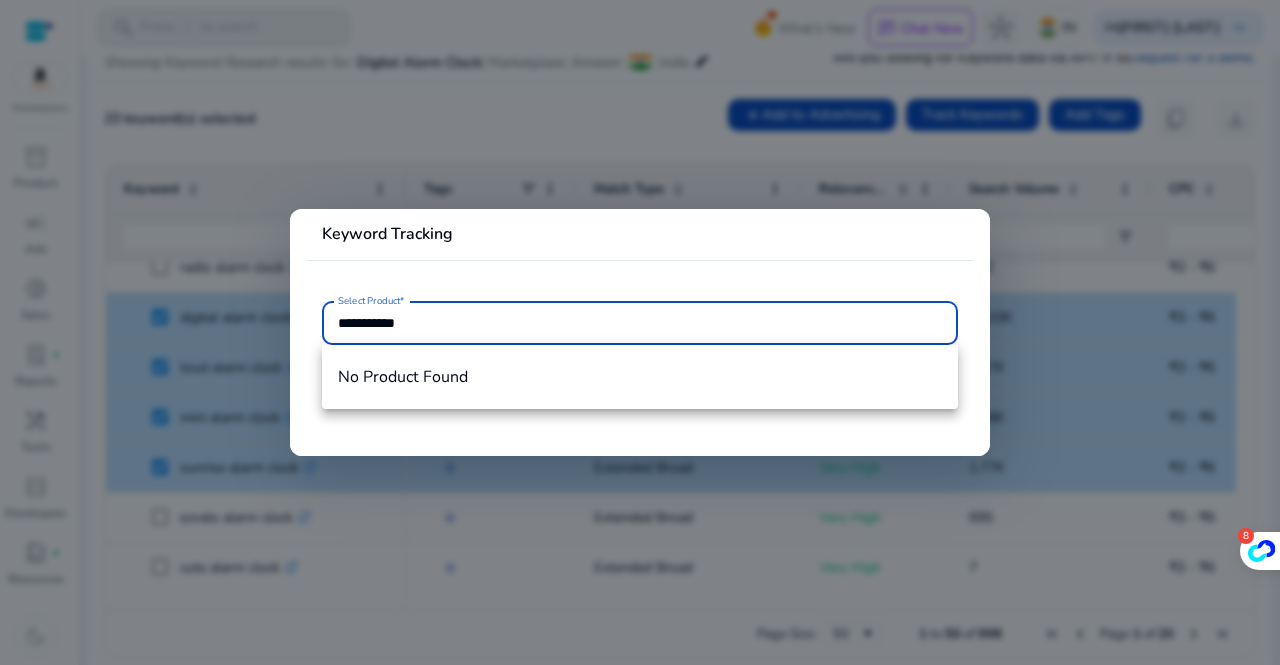 type on "**********" 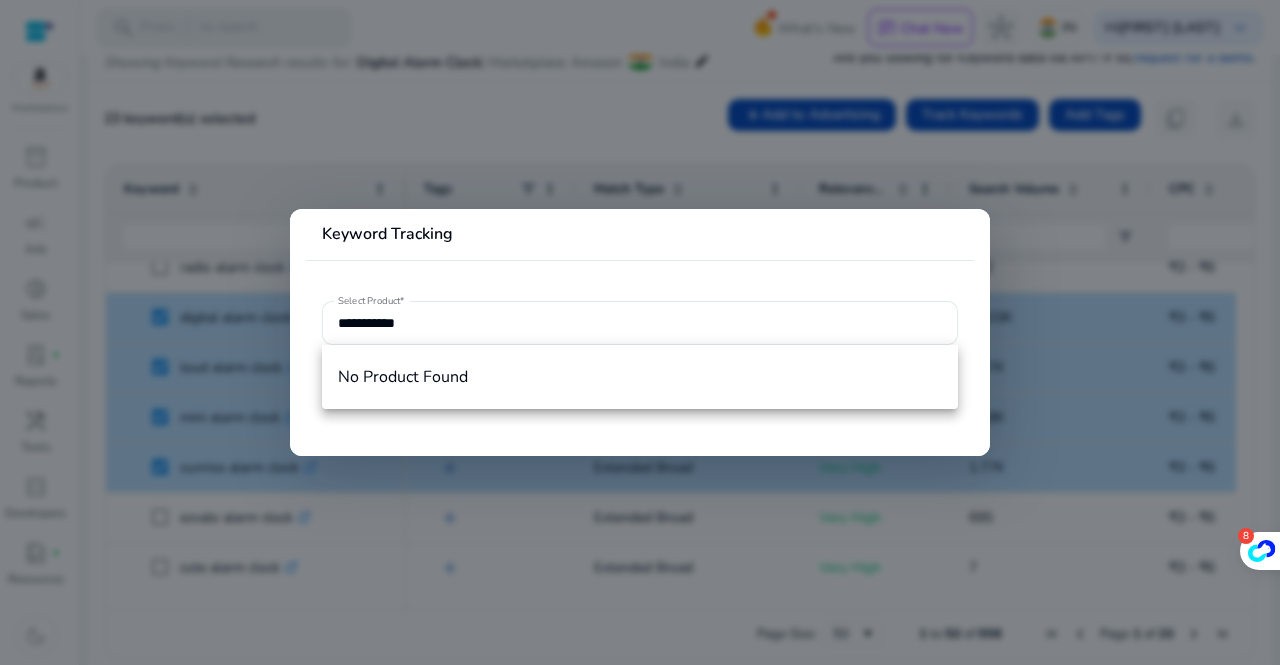 click at bounding box center [640, 332] 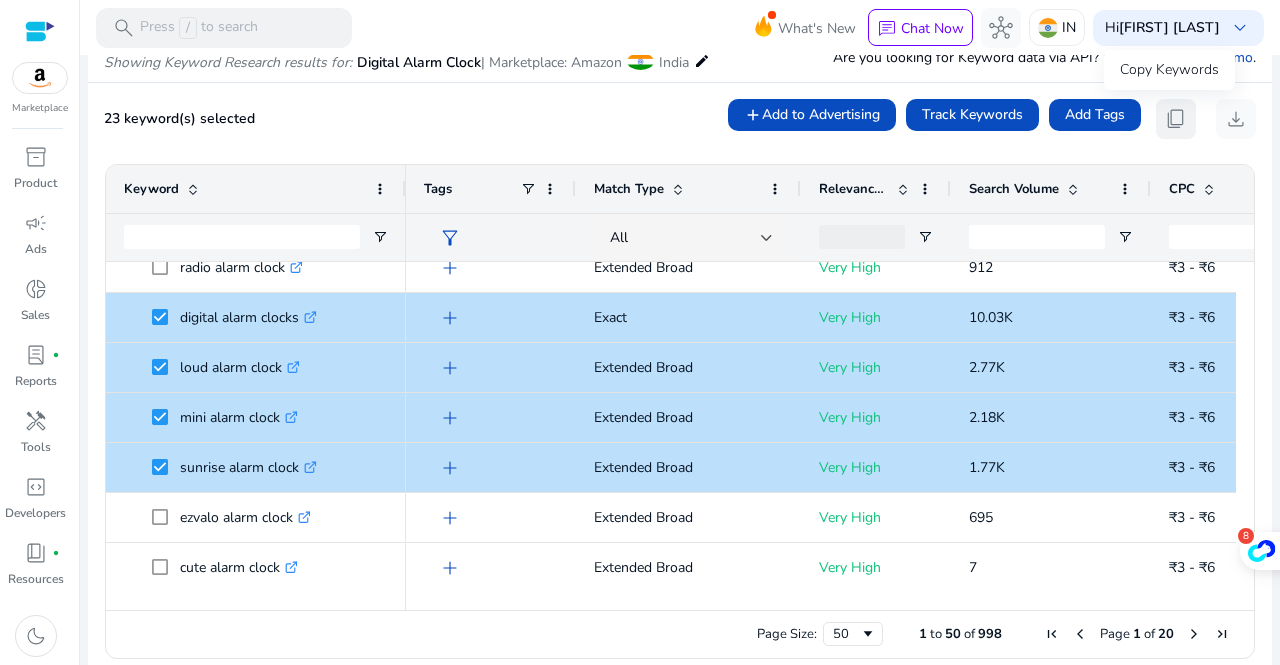 click on "content_copy" at bounding box center (1176, 119) 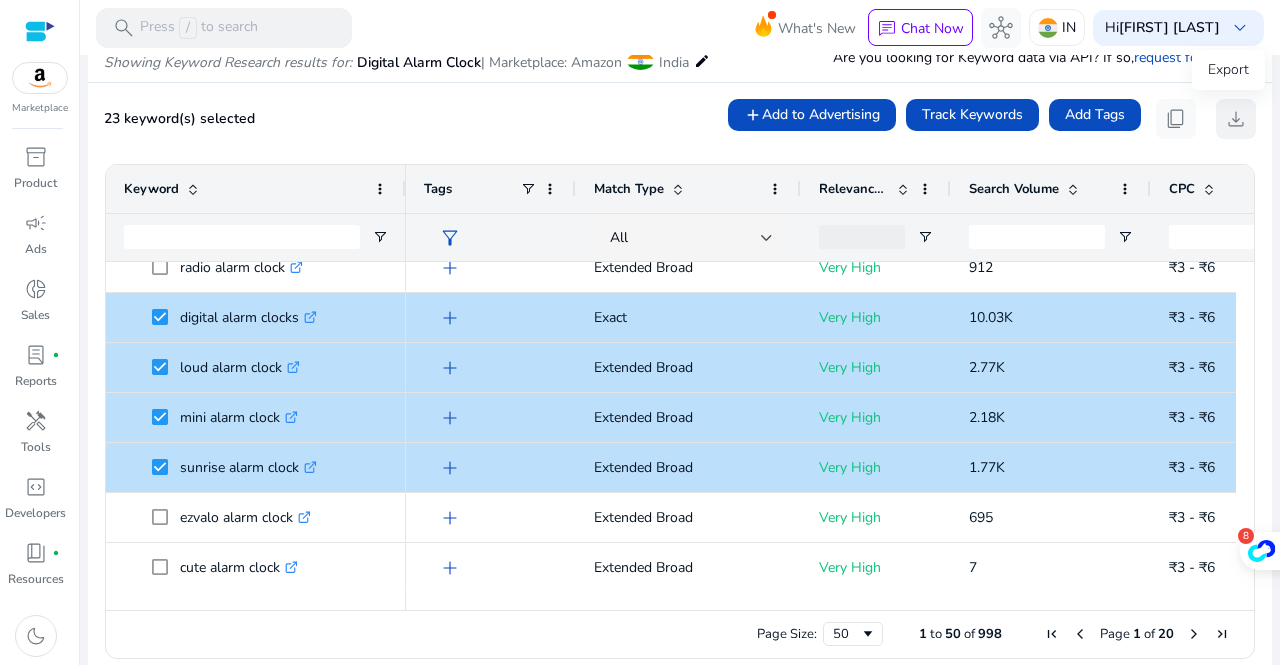 click on "download" 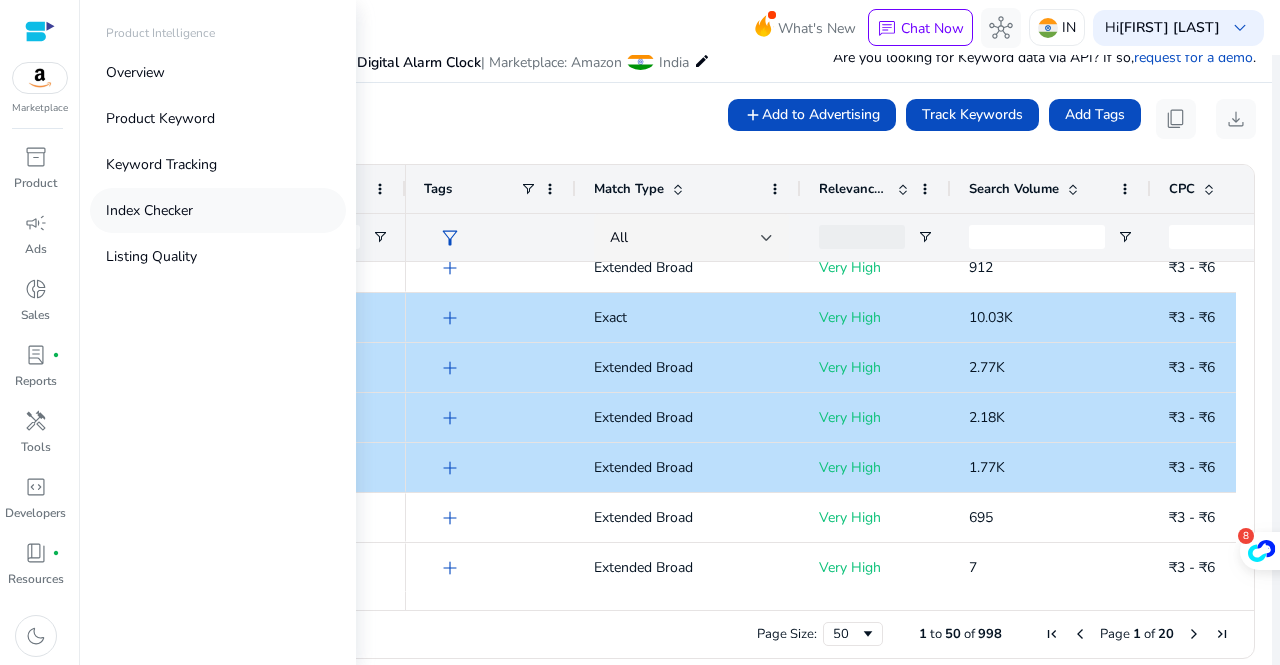 click on "Index Checker" at bounding box center (149, 210) 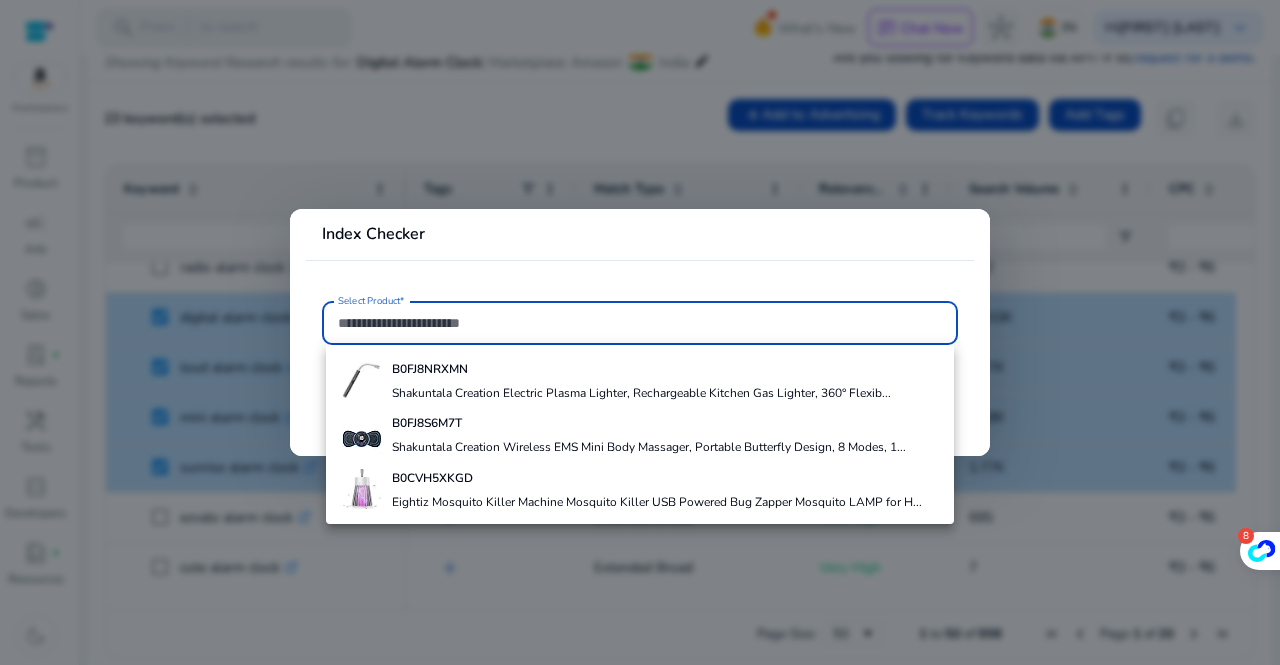 click on "Select Product*" at bounding box center (640, 323) 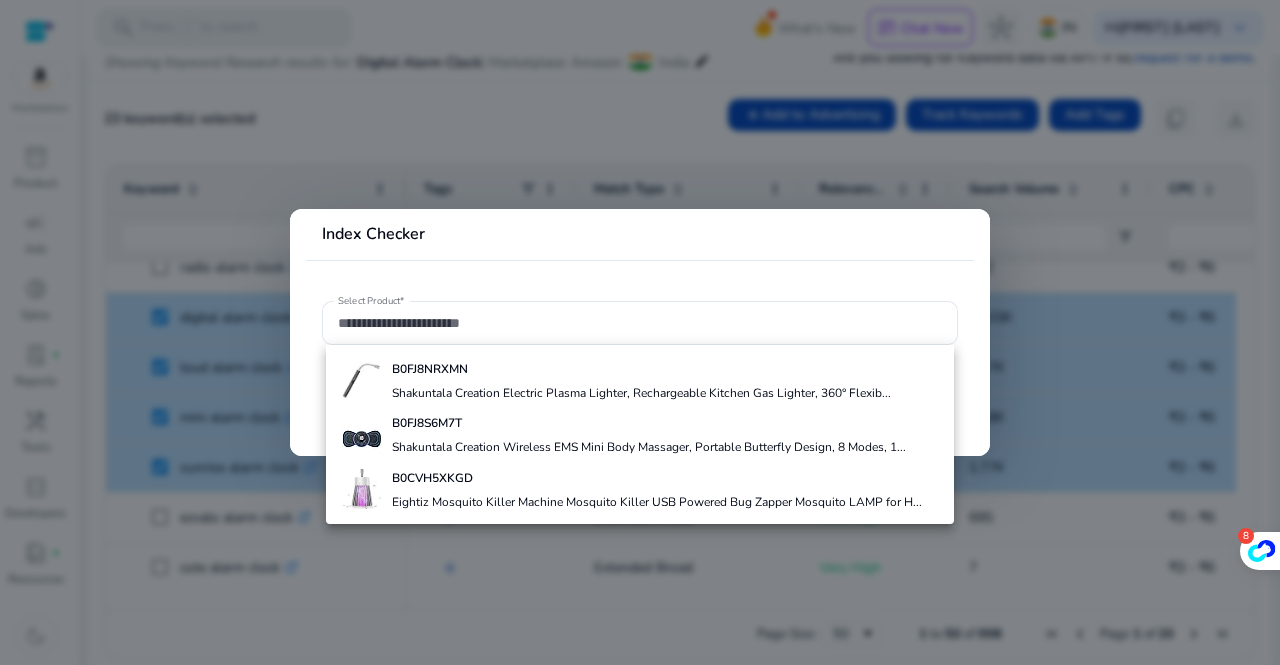 click at bounding box center [640, 332] 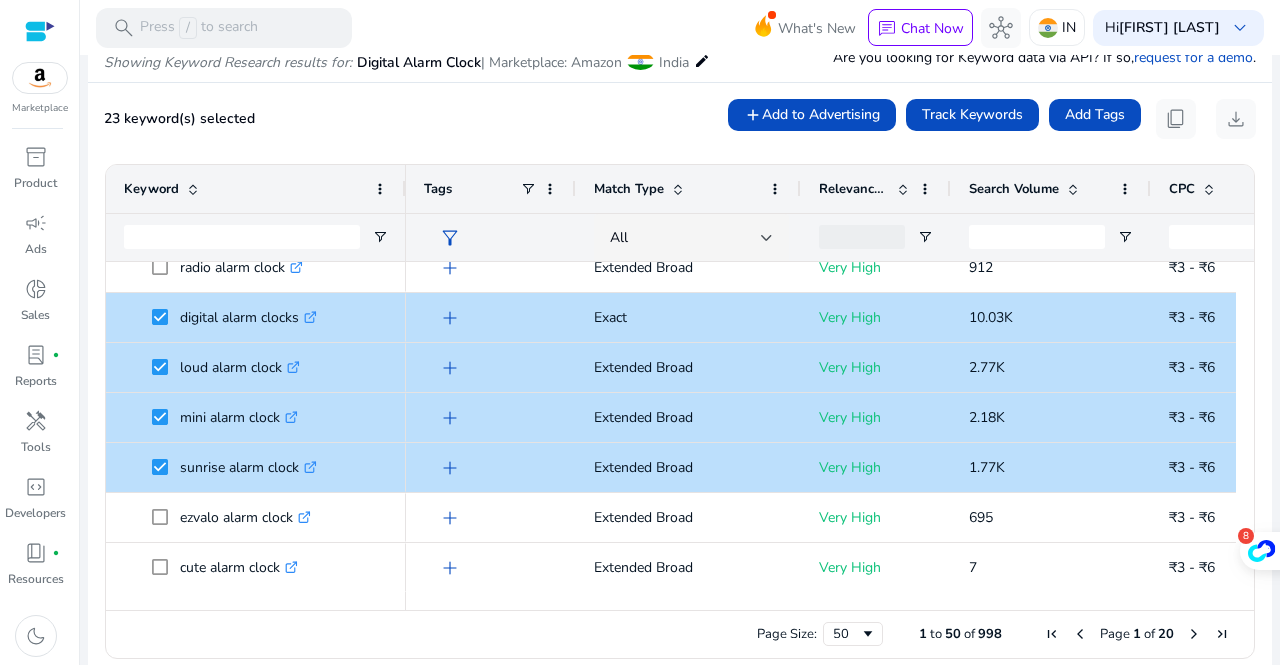 click on "23 keyword(s) selected  add  Add to Advertising   Track Keywords   Add Tags   content_copy   download" at bounding box center (680, 119) 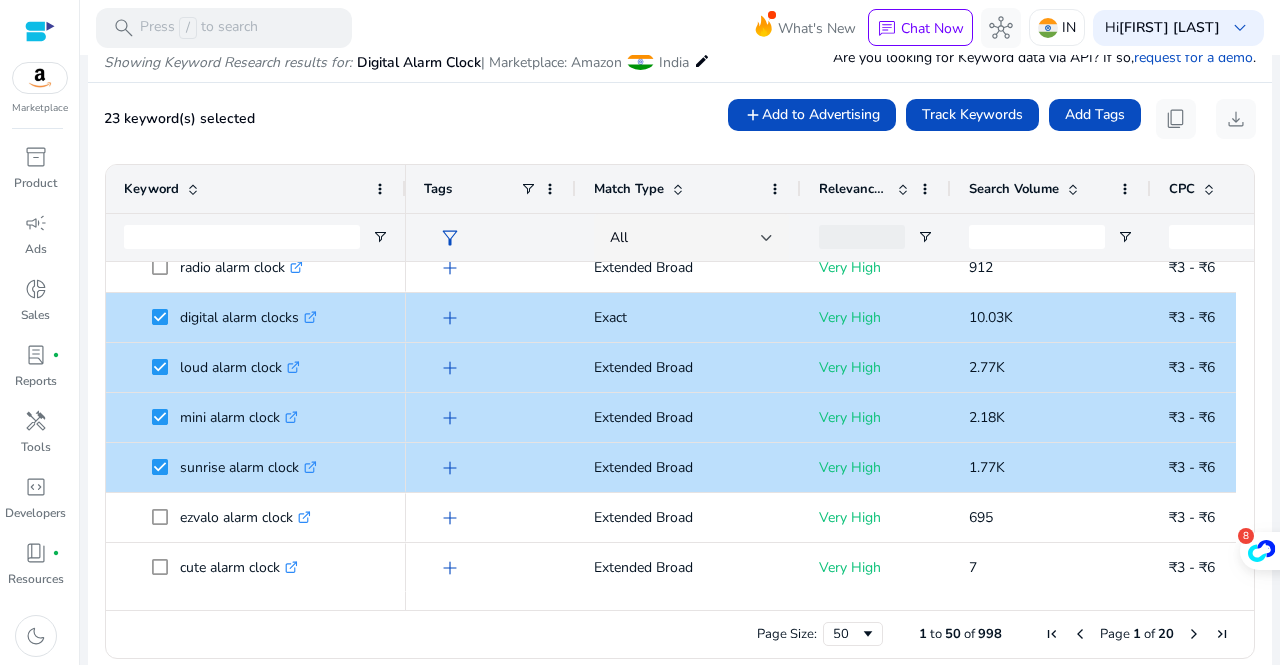 click on "23 keyword(s) selected  add  Add to Advertising   Track Keywords   Add Tags   content_copy   download" at bounding box center (680, 119) 